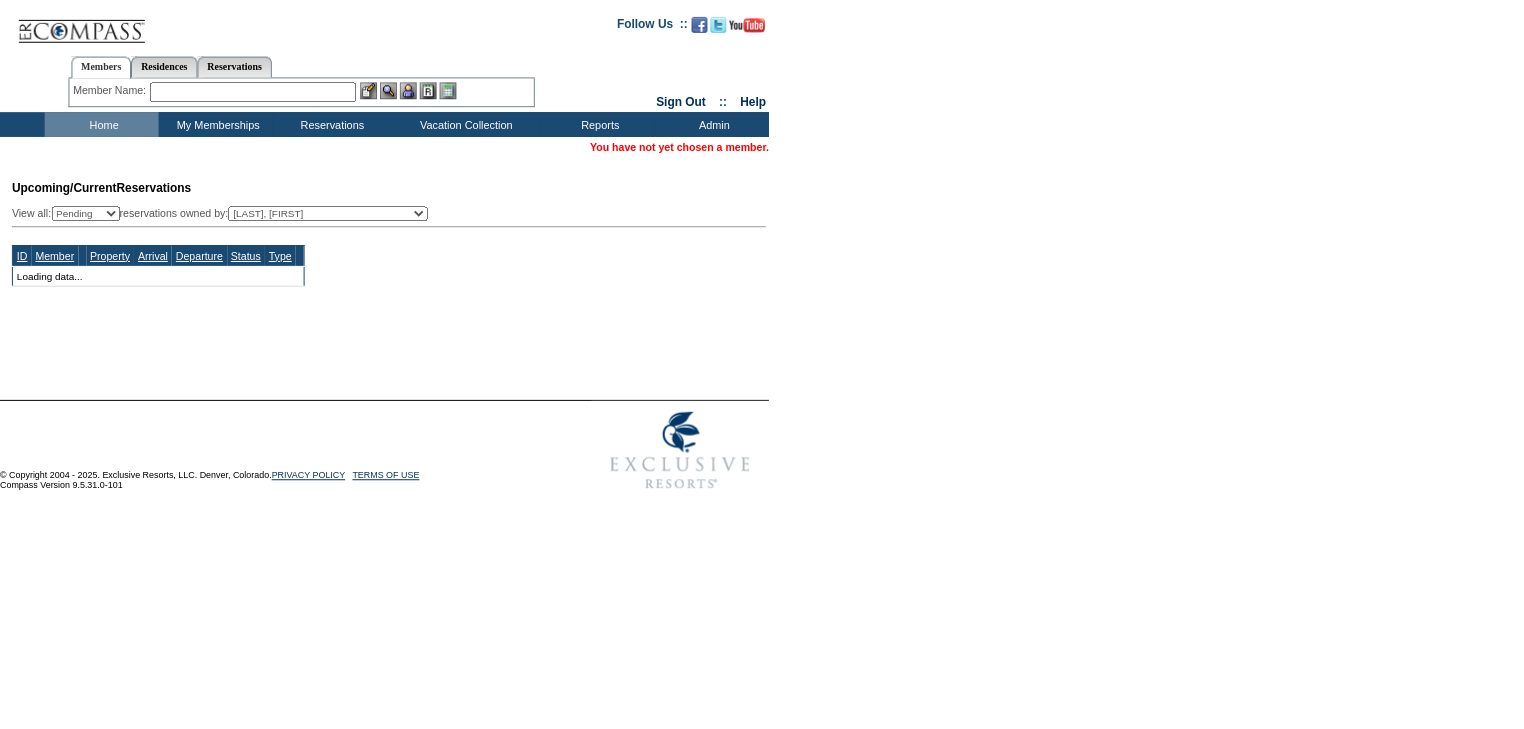 scroll, scrollTop: 0, scrollLeft: 0, axis: both 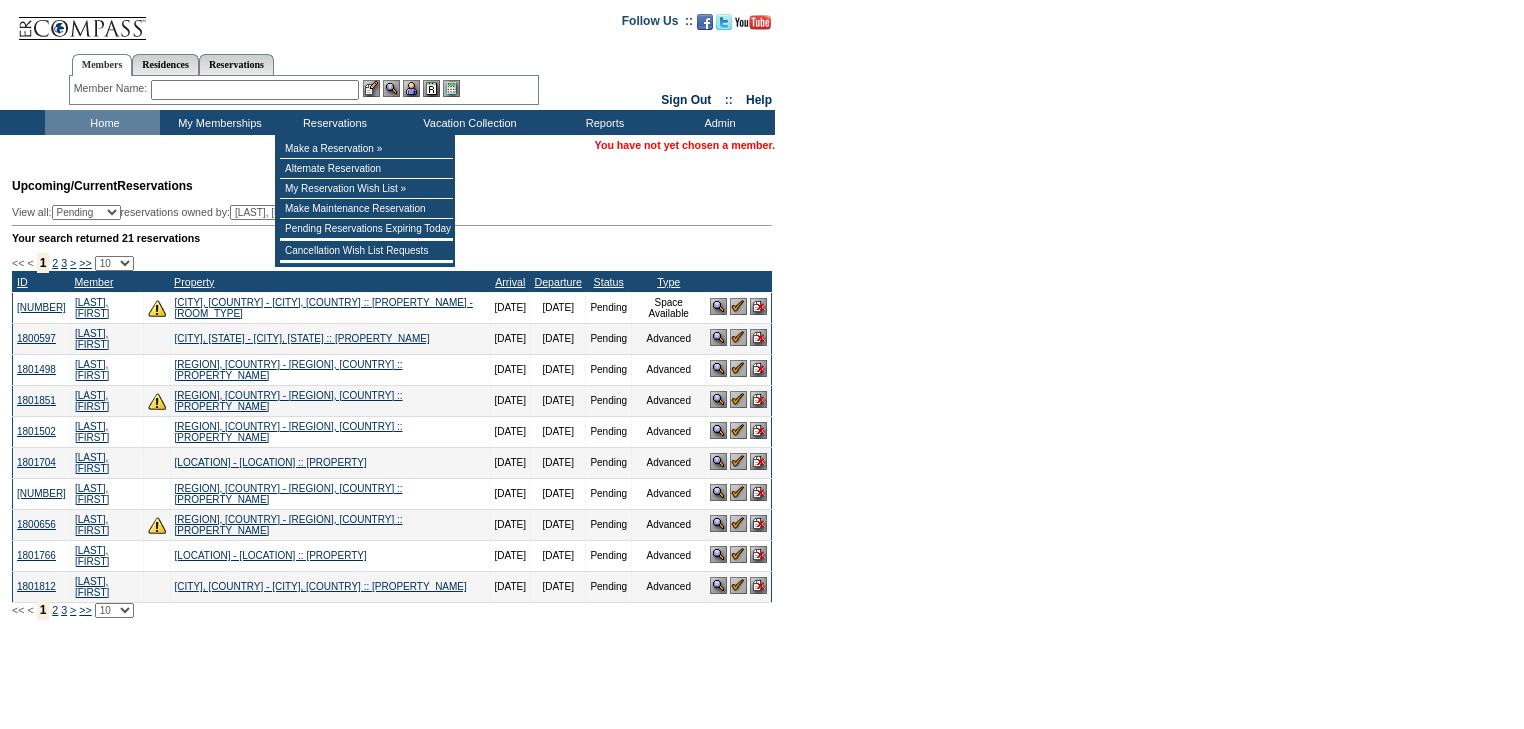 click at bounding box center (255, 90) 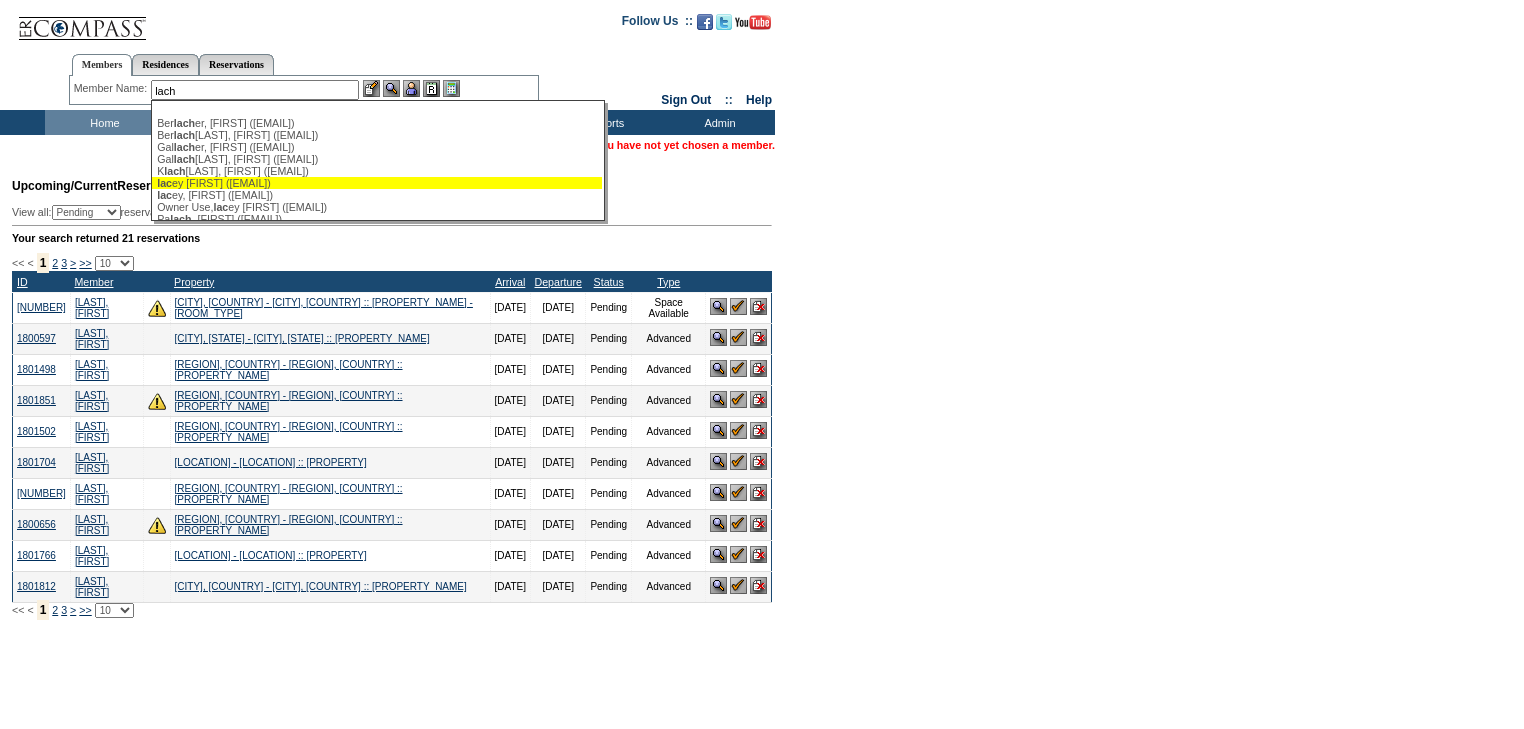 click on "Lach ey, Nick (natinick@mac.com)" at bounding box center (377, 183) 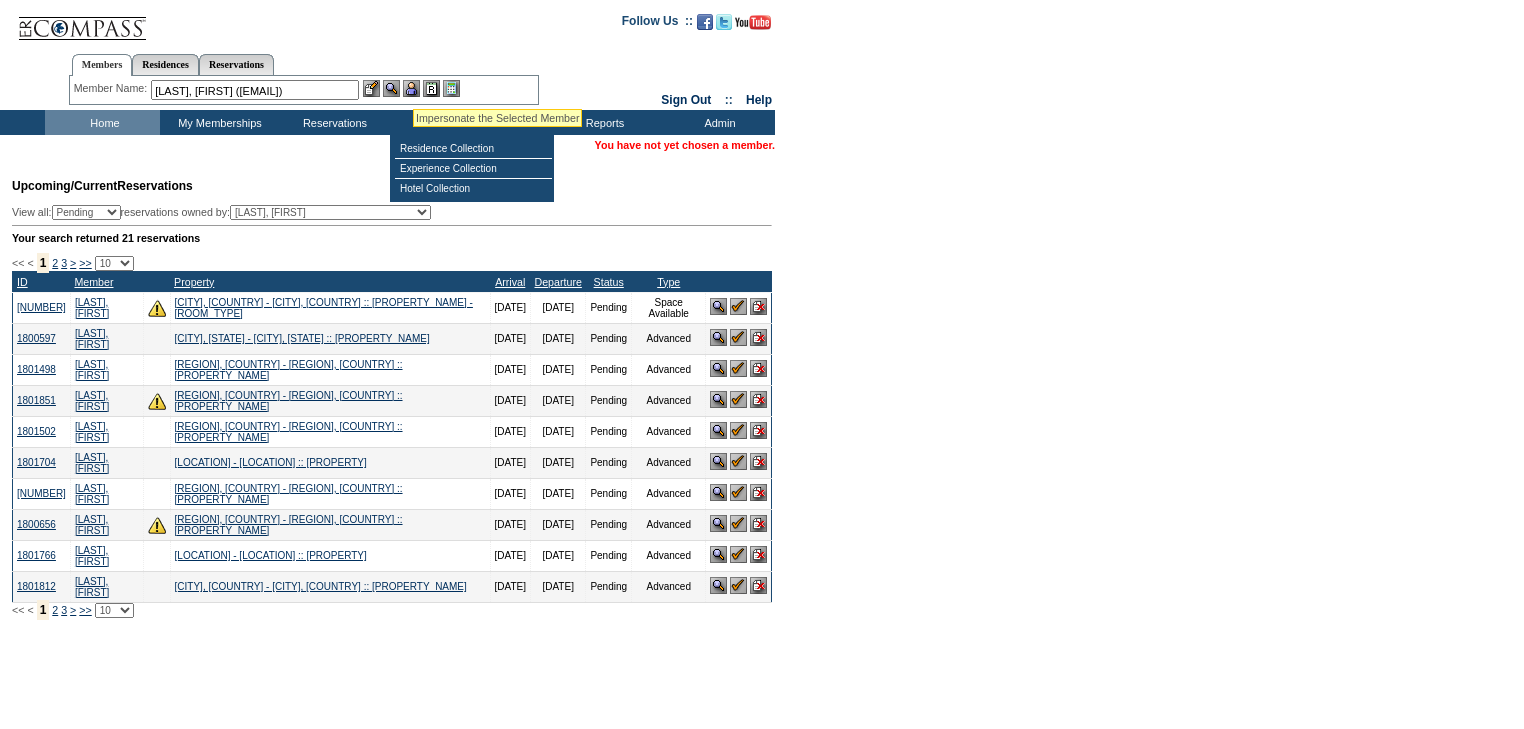 click at bounding box center (411, 88) 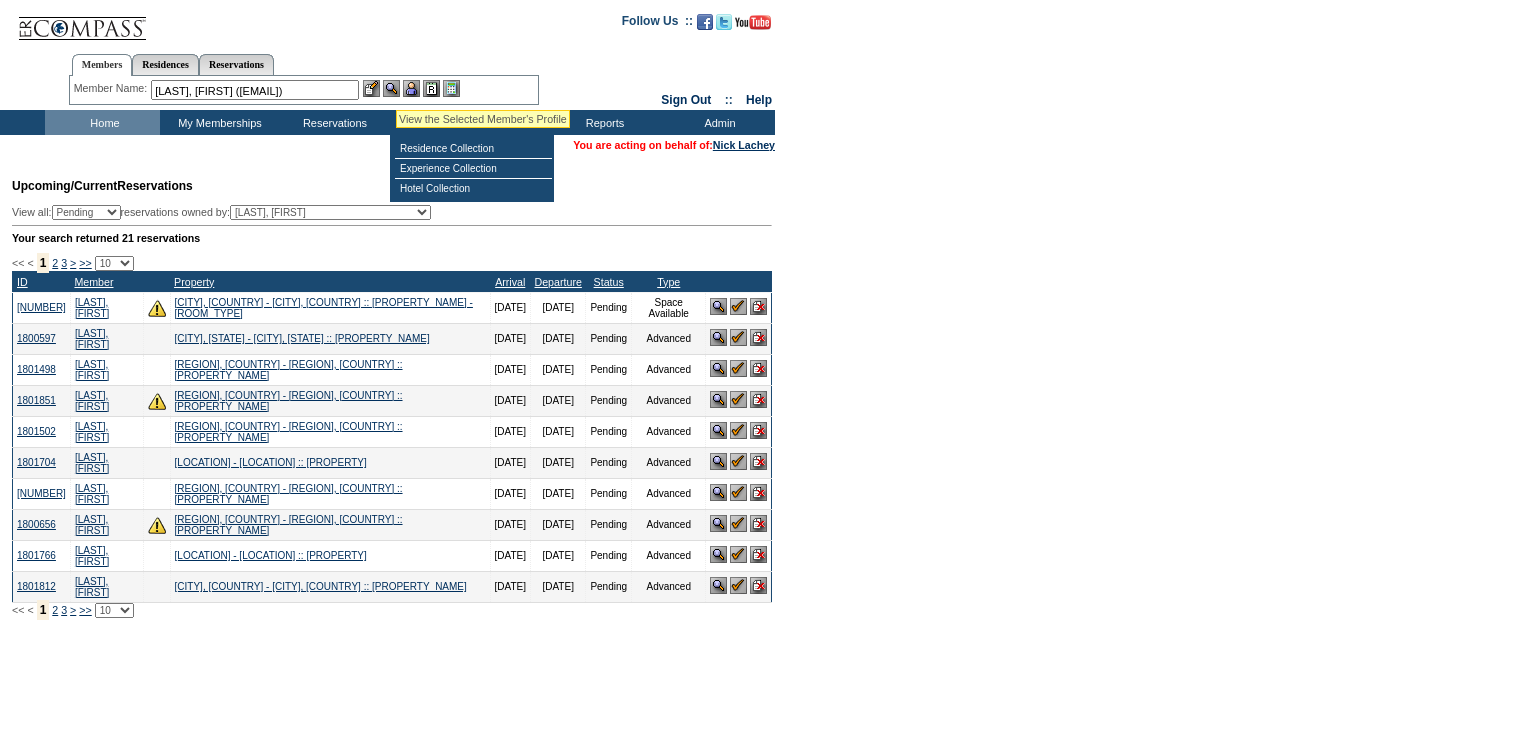 click at bounding box center (391, 88) 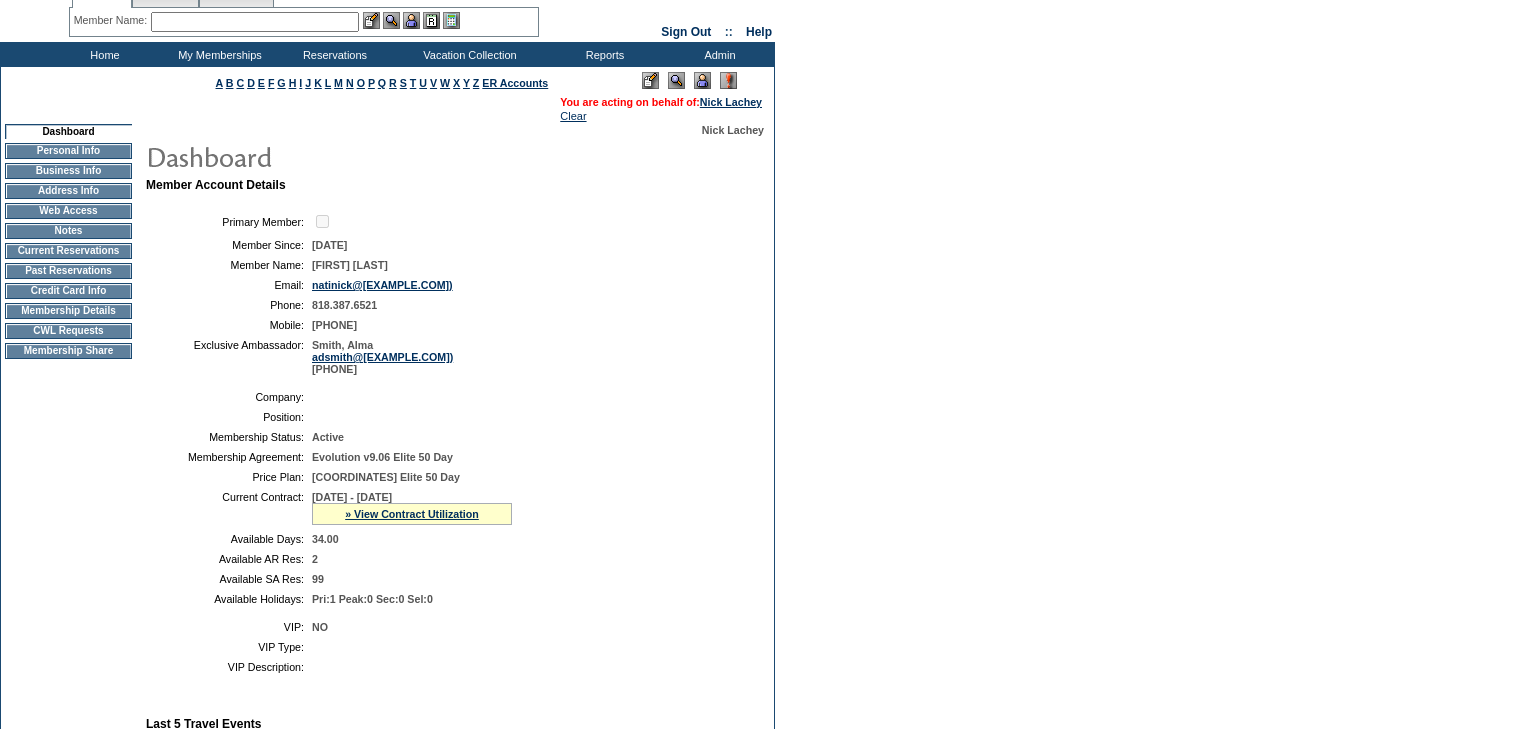 scroll, scrollTop: 0, scrollLeft: 0, axis: both 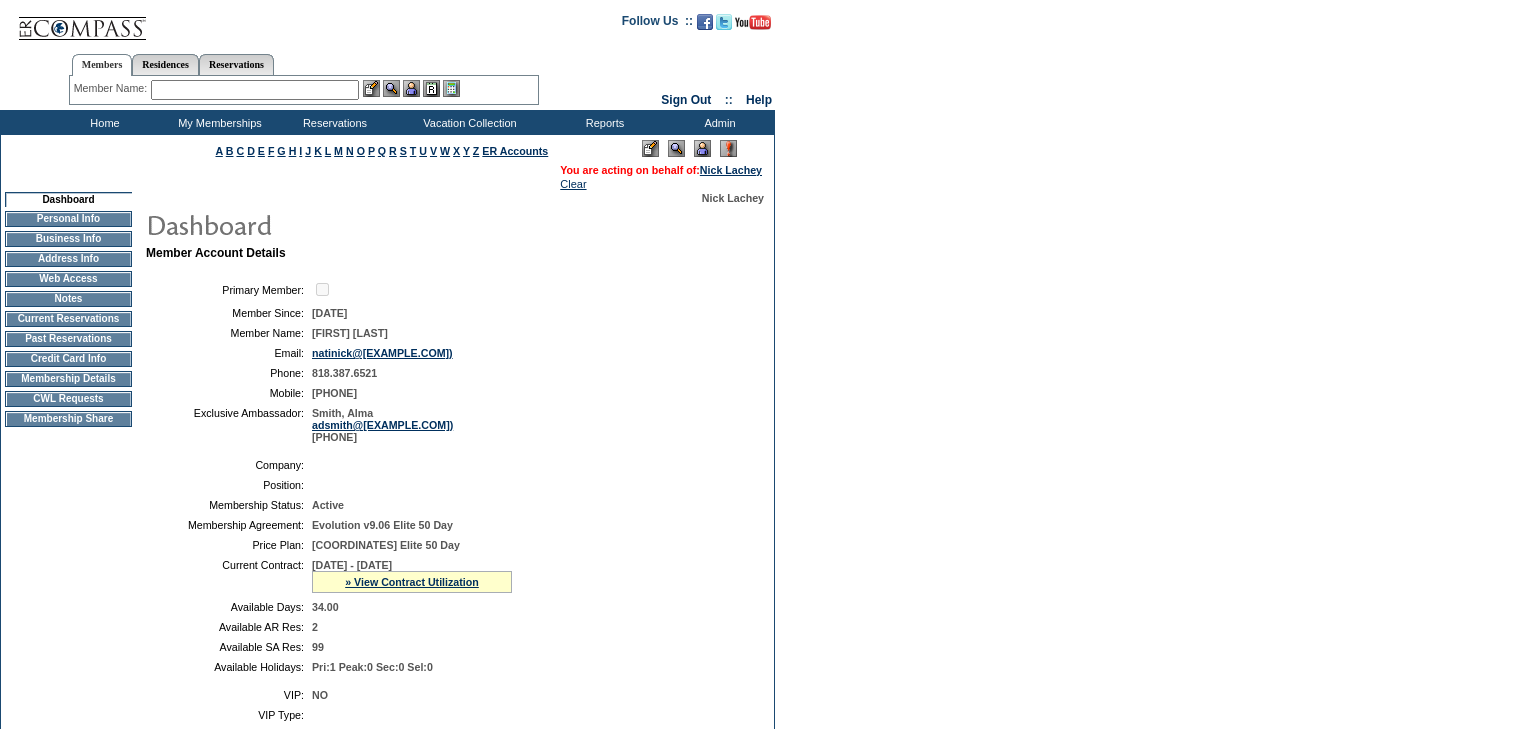 click at bounding box center (255, 90) 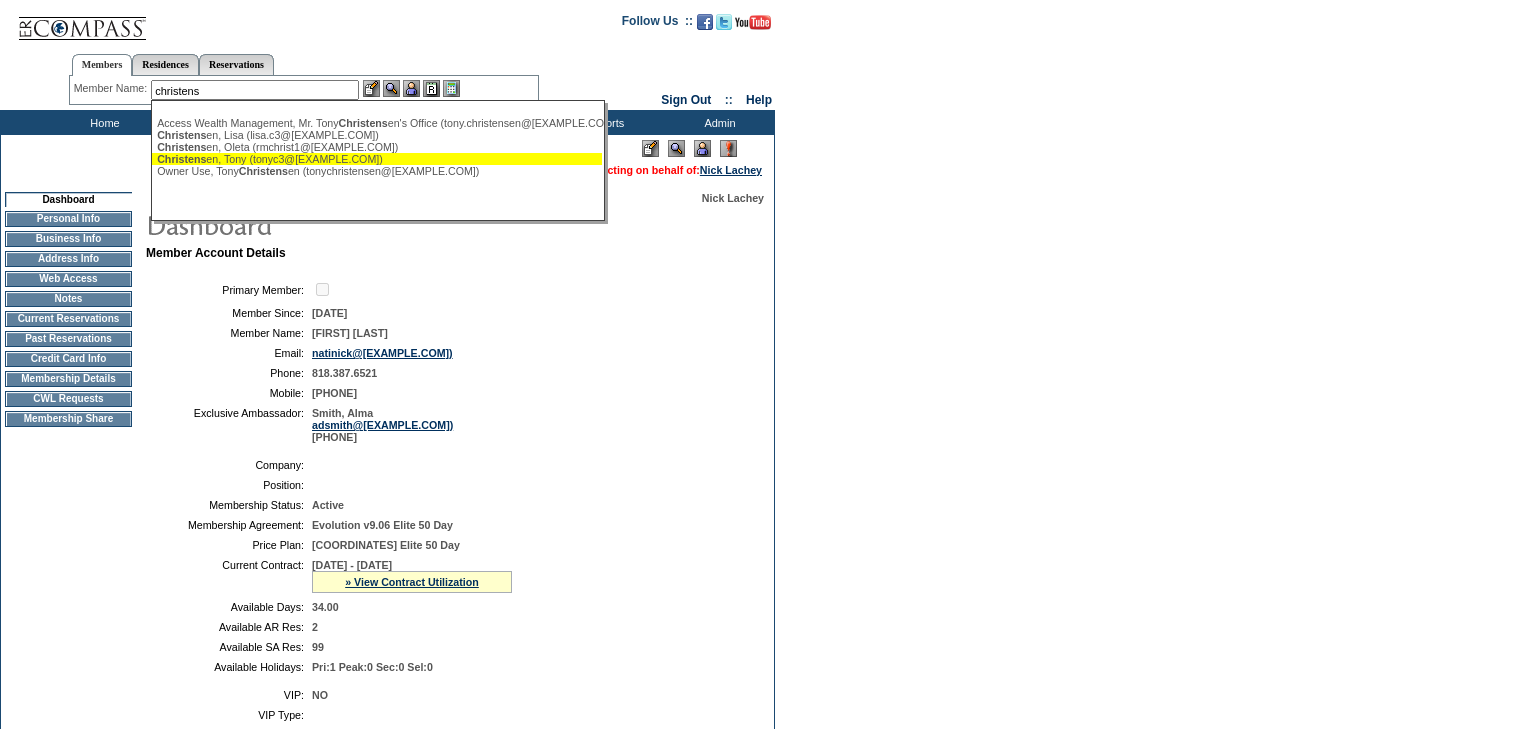 click on "Christens en, Tony (tonyc3@icloud.com)" at bounding box center (377, 159) 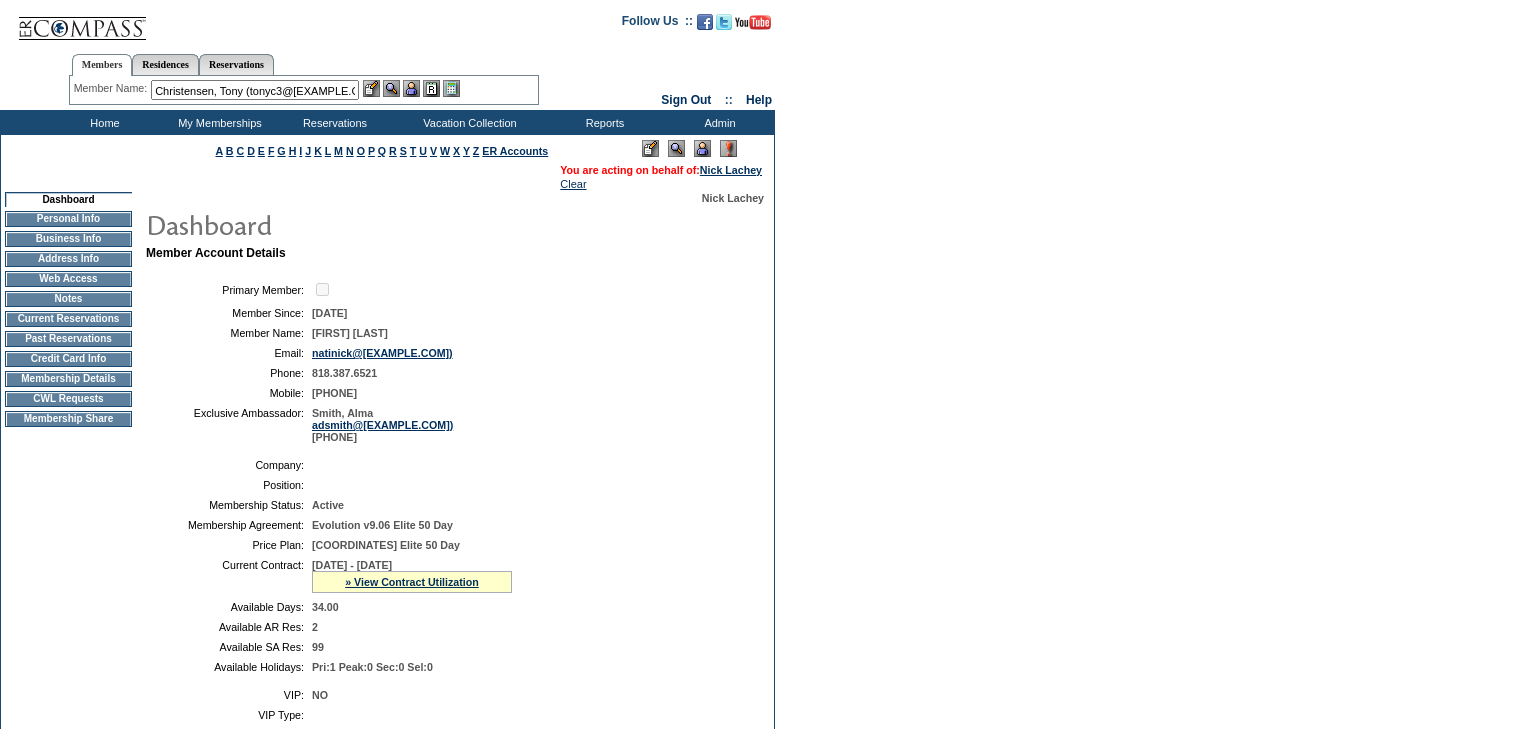 click at bounding box center [411, 88] 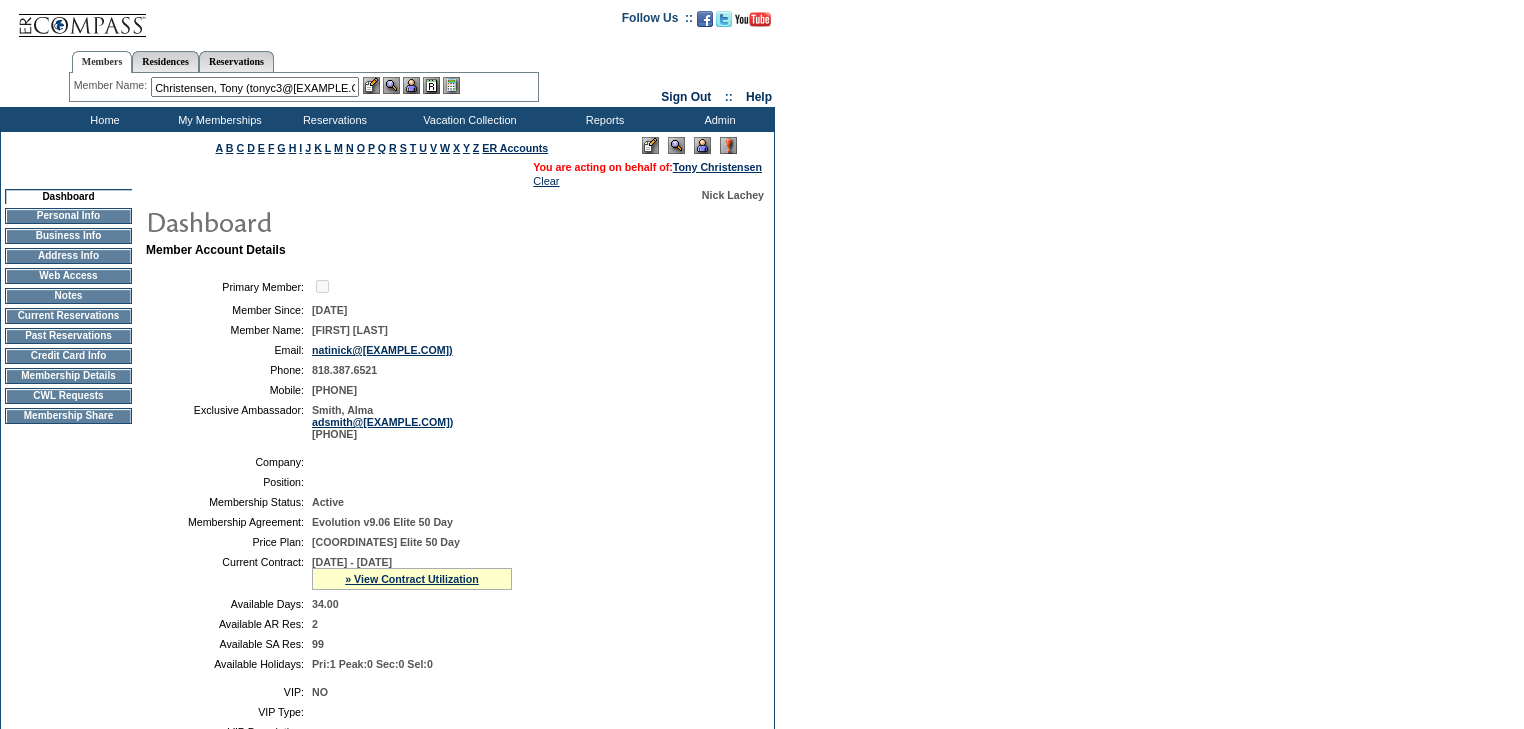 scroll, scrollTop: 0, scrollLeft: 0, axis: both 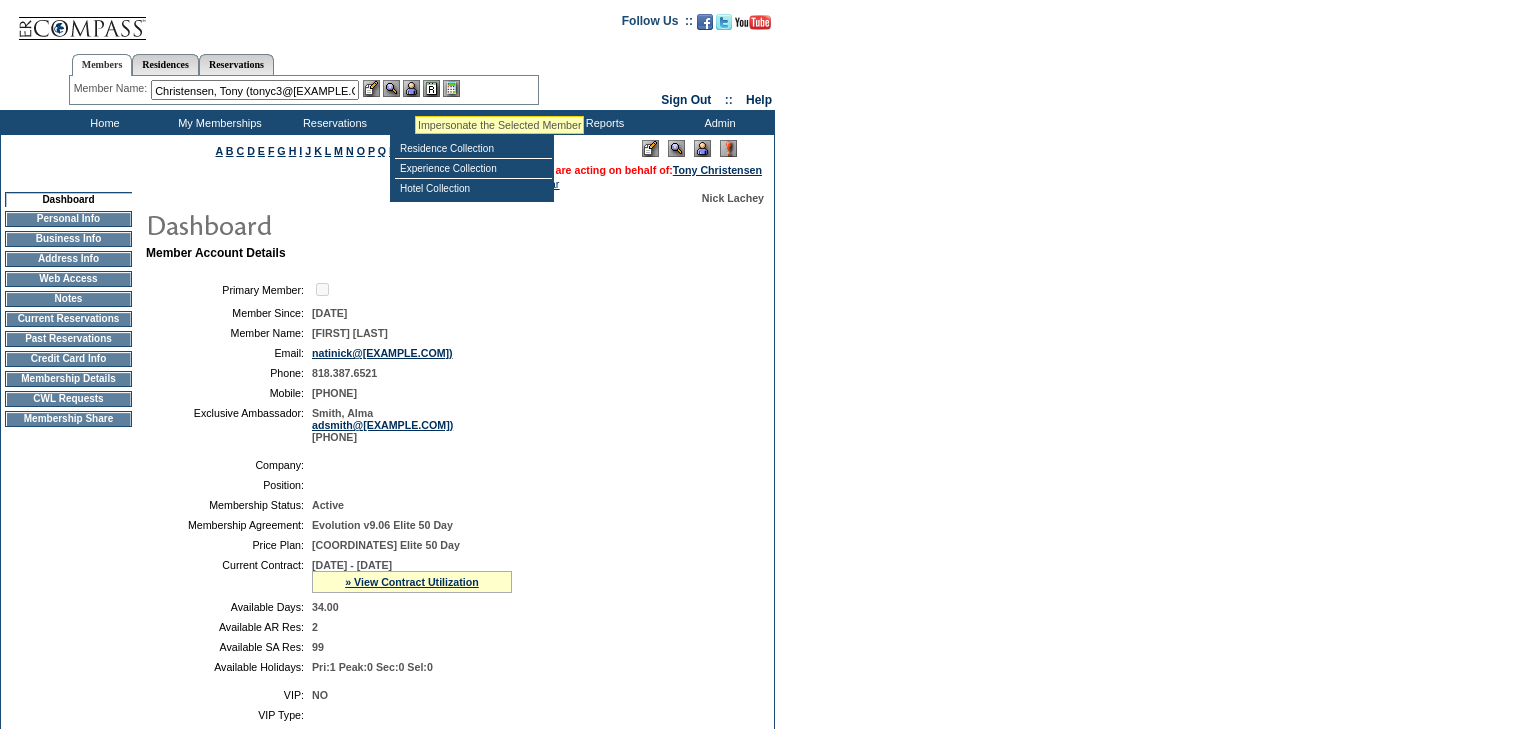 click at bounding box center (411, 88) 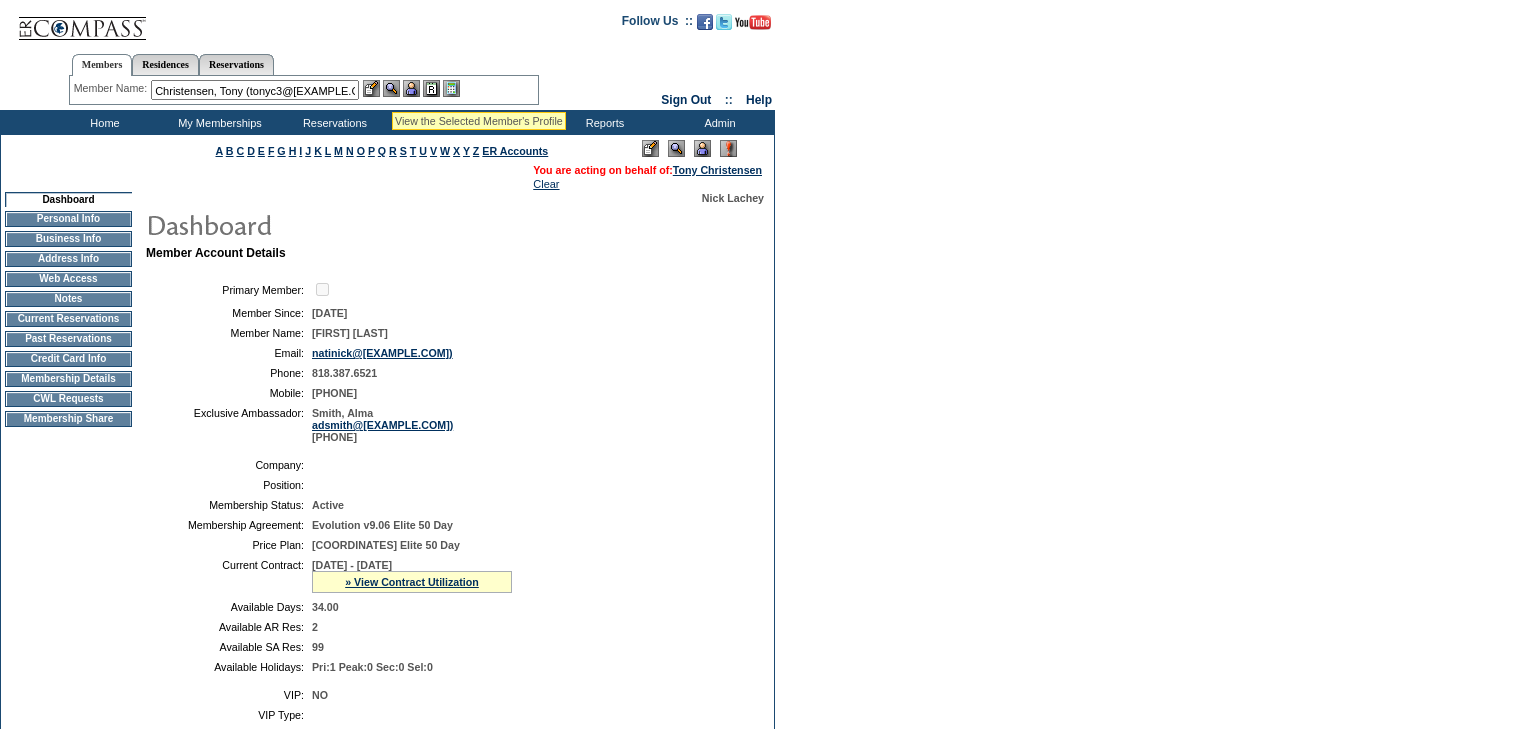 click at bounding box center [391, 88] 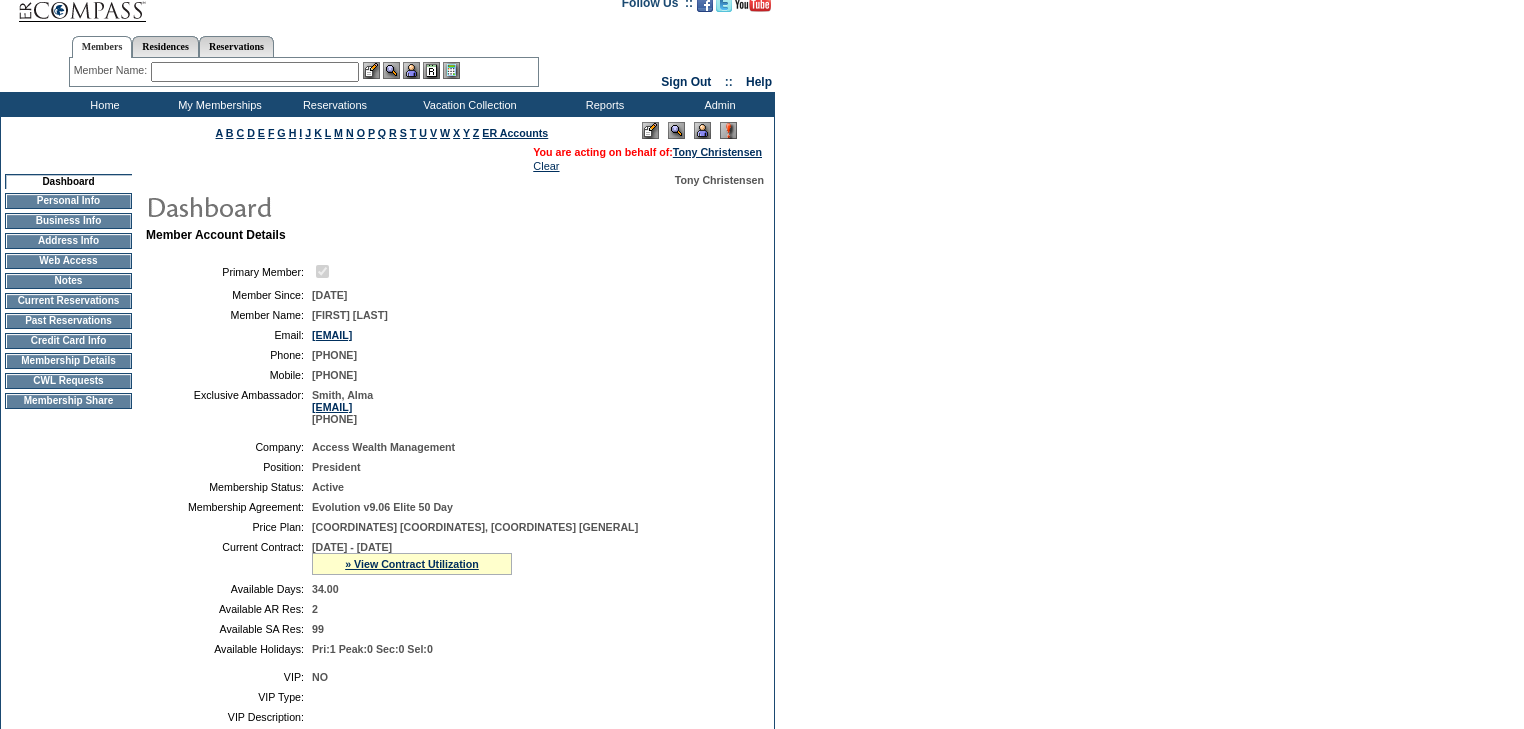 scroll, scrollTop: 0, scrollLeft: 0, axis: both 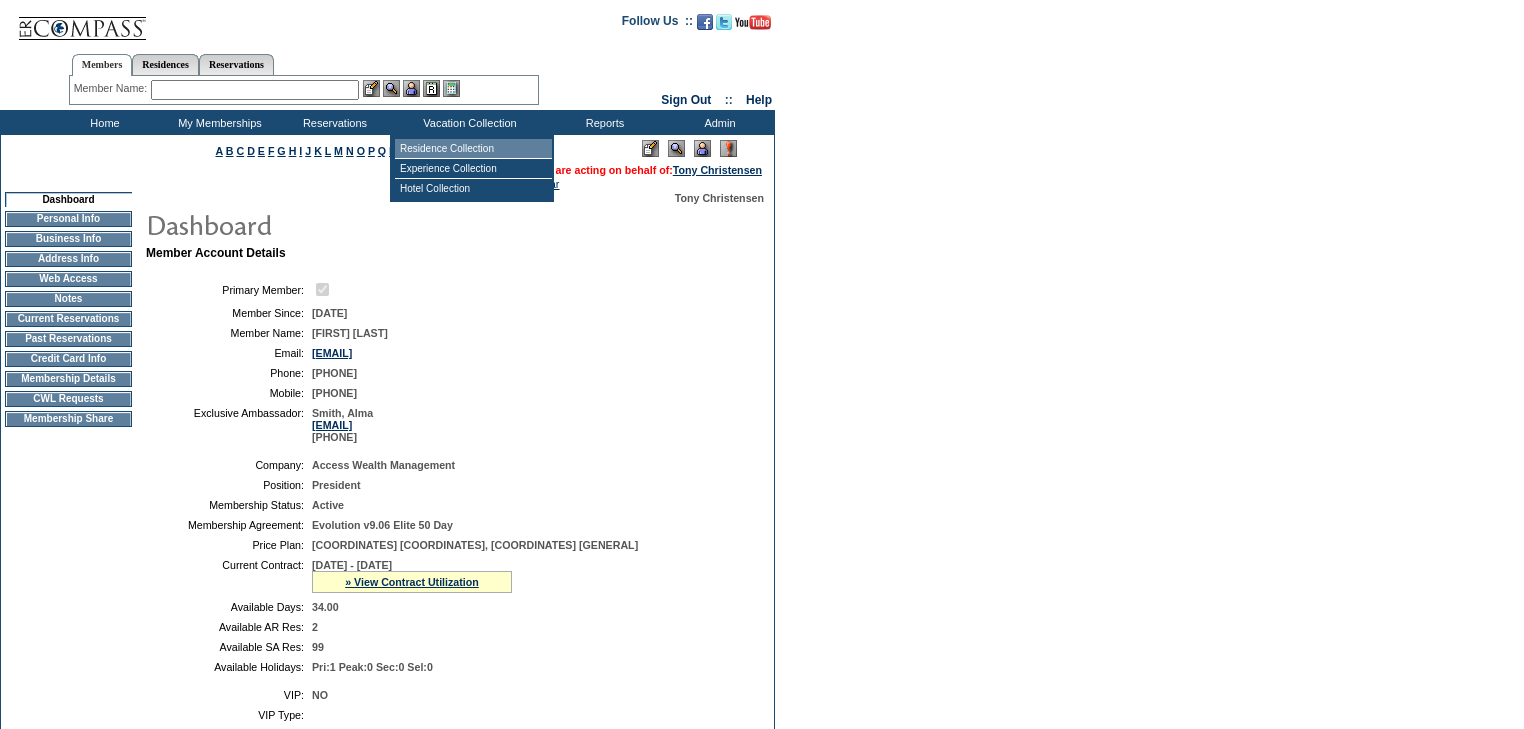 click on "Residence Collection" at bounding box center (473, 149) 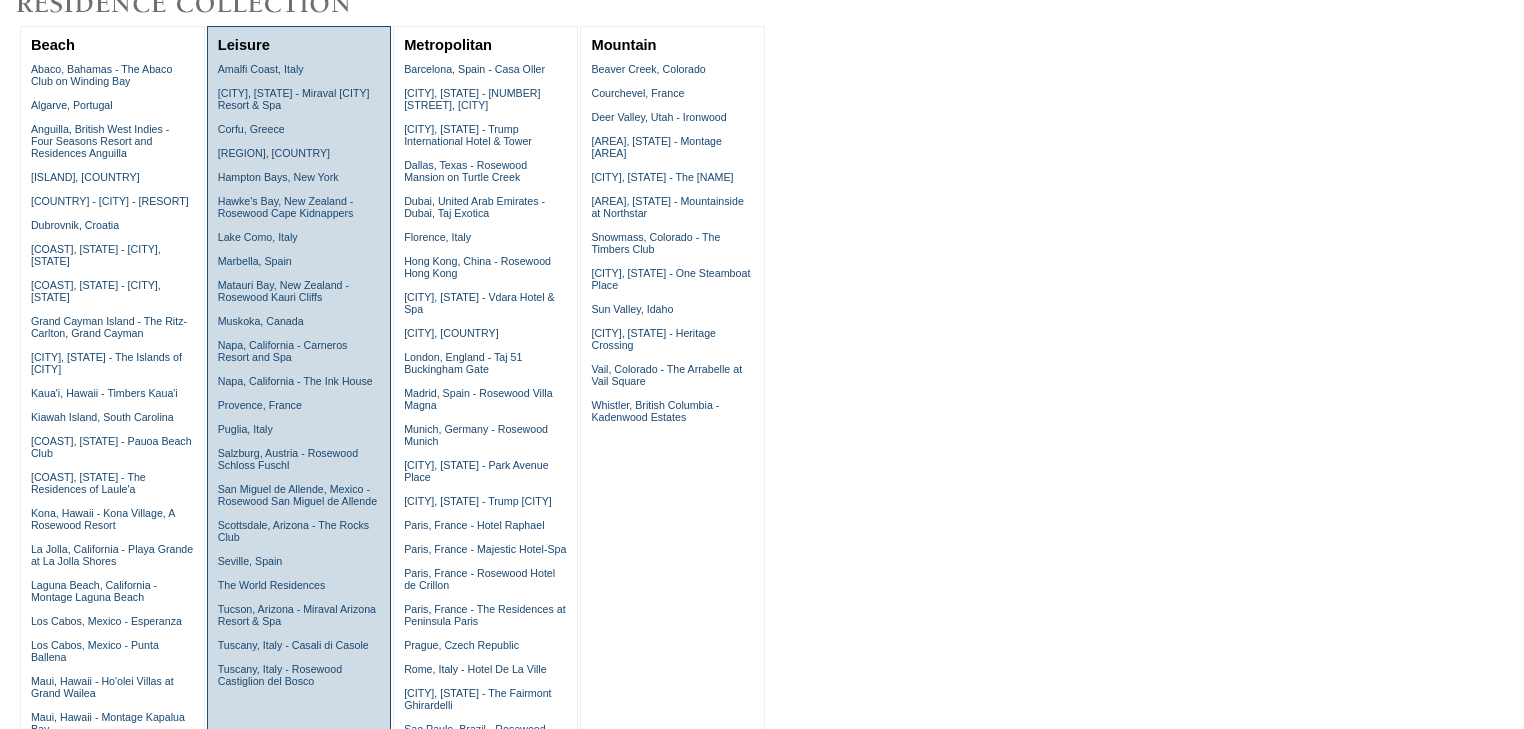 scroll, scrollTop: 0, scrollLeft: 0, axis: both 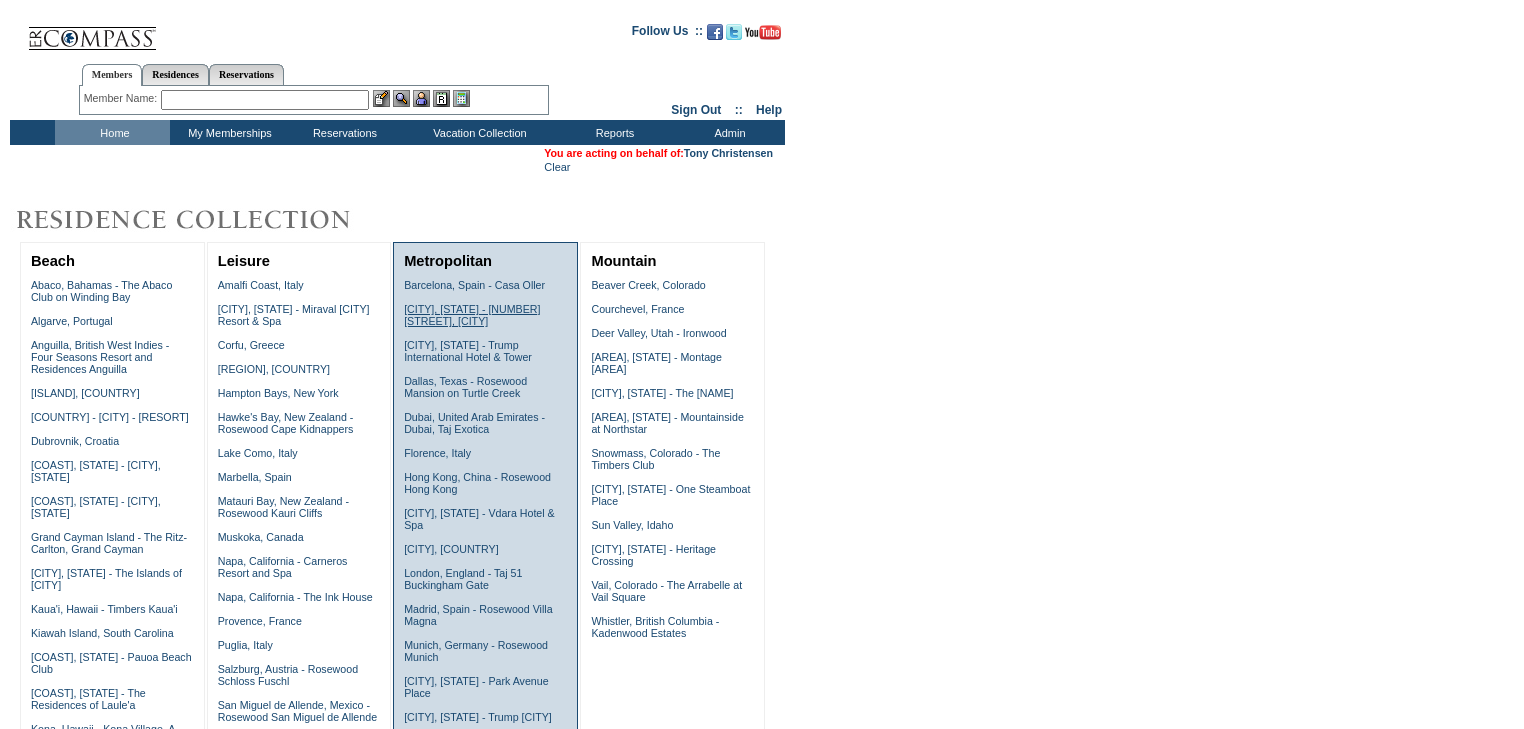 click on "[CITY], [STATE] - [NUMBER] [STREET], [CITY]" at bounding box center (472, 315) 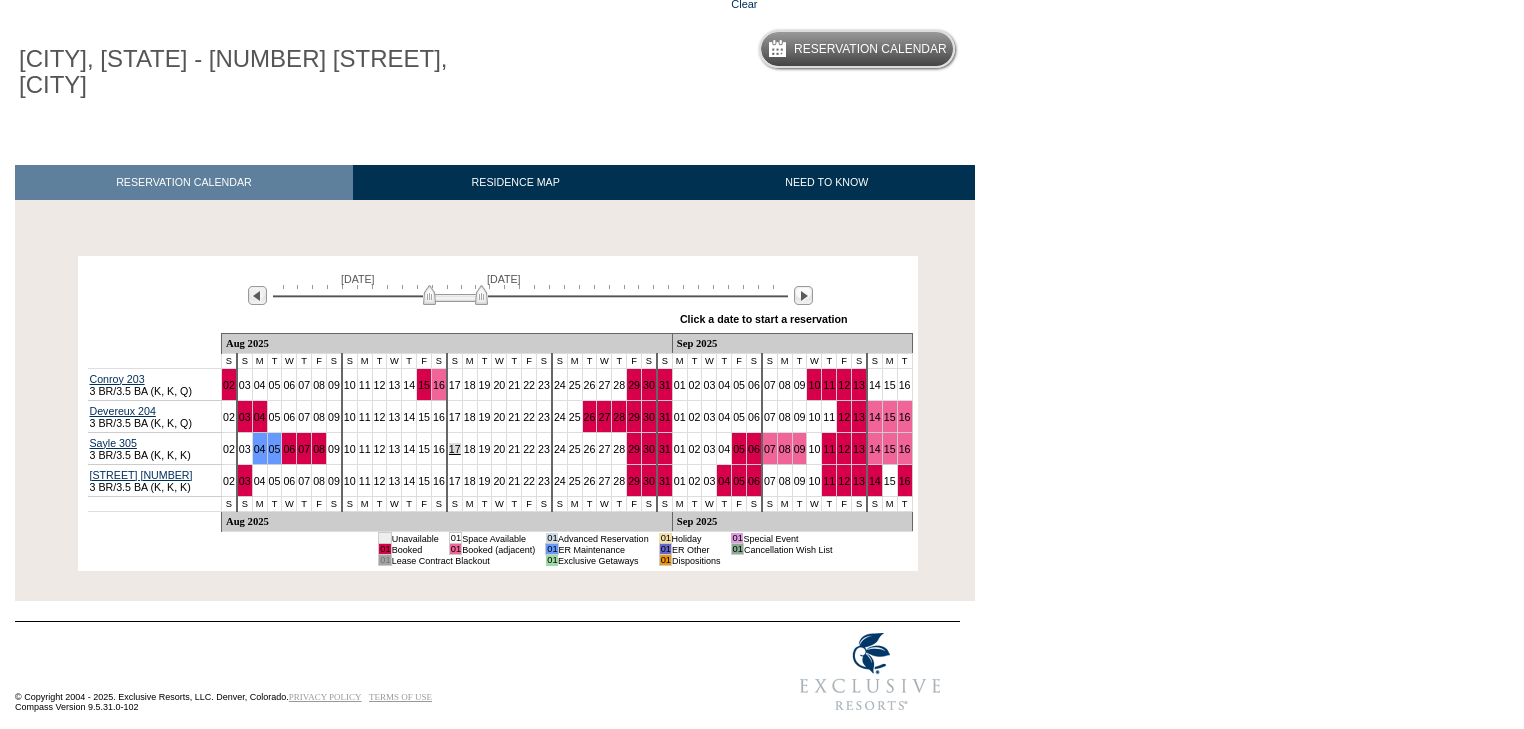 scroll, scrollTop: 160, scrollLeft: 0, axis: vertical 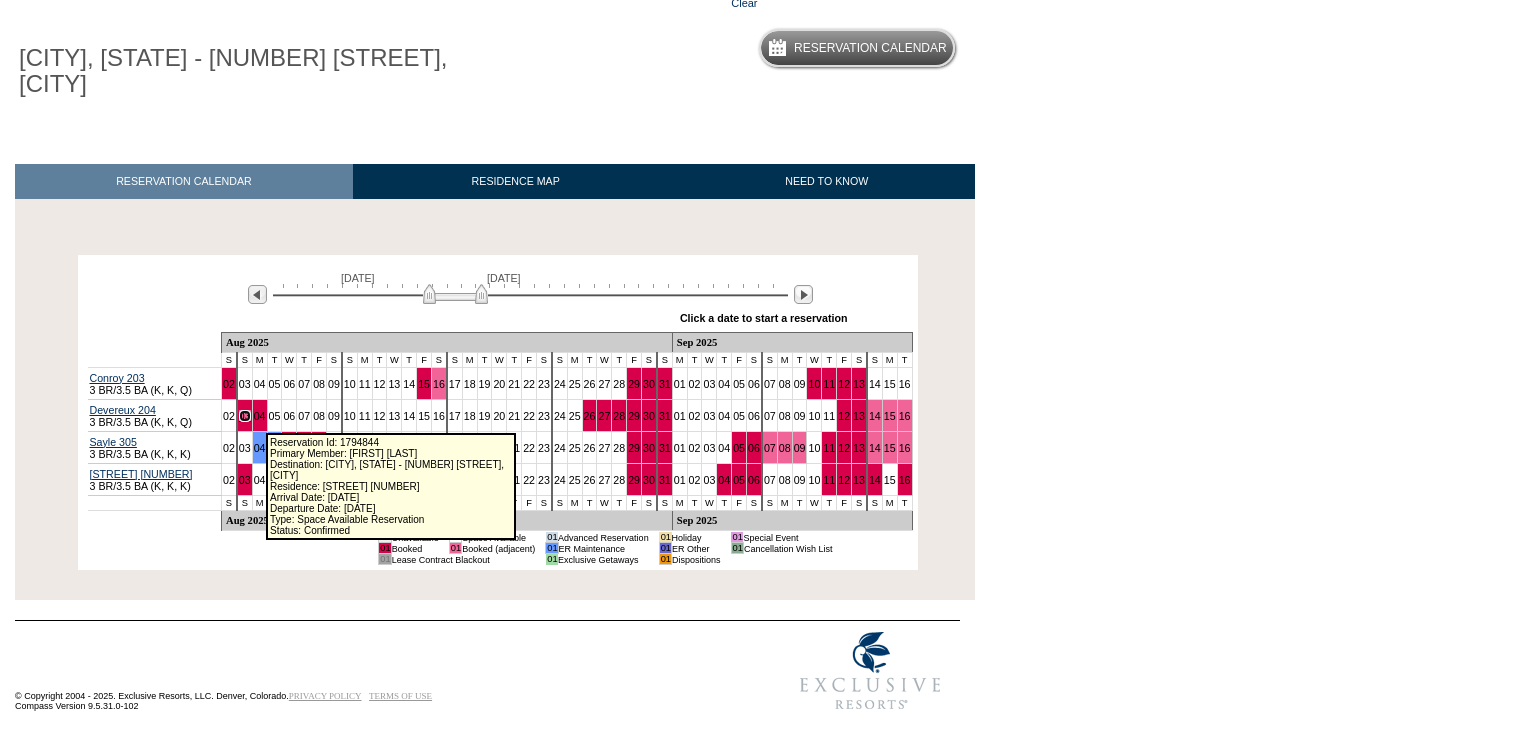 click on "03" at bounding box center (245, 416) 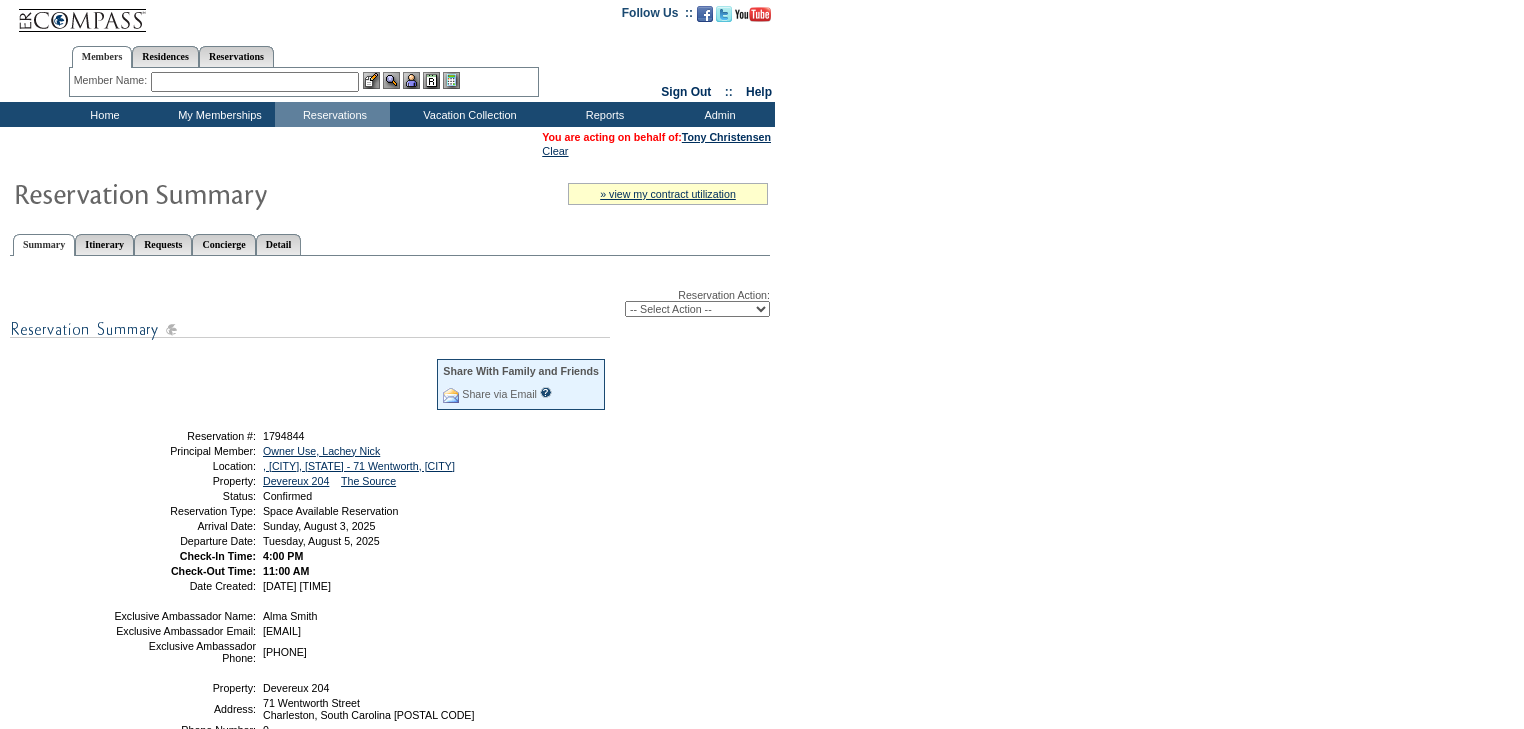 scroll, scrollTop: 0, scrollLeft: 0, axis: both 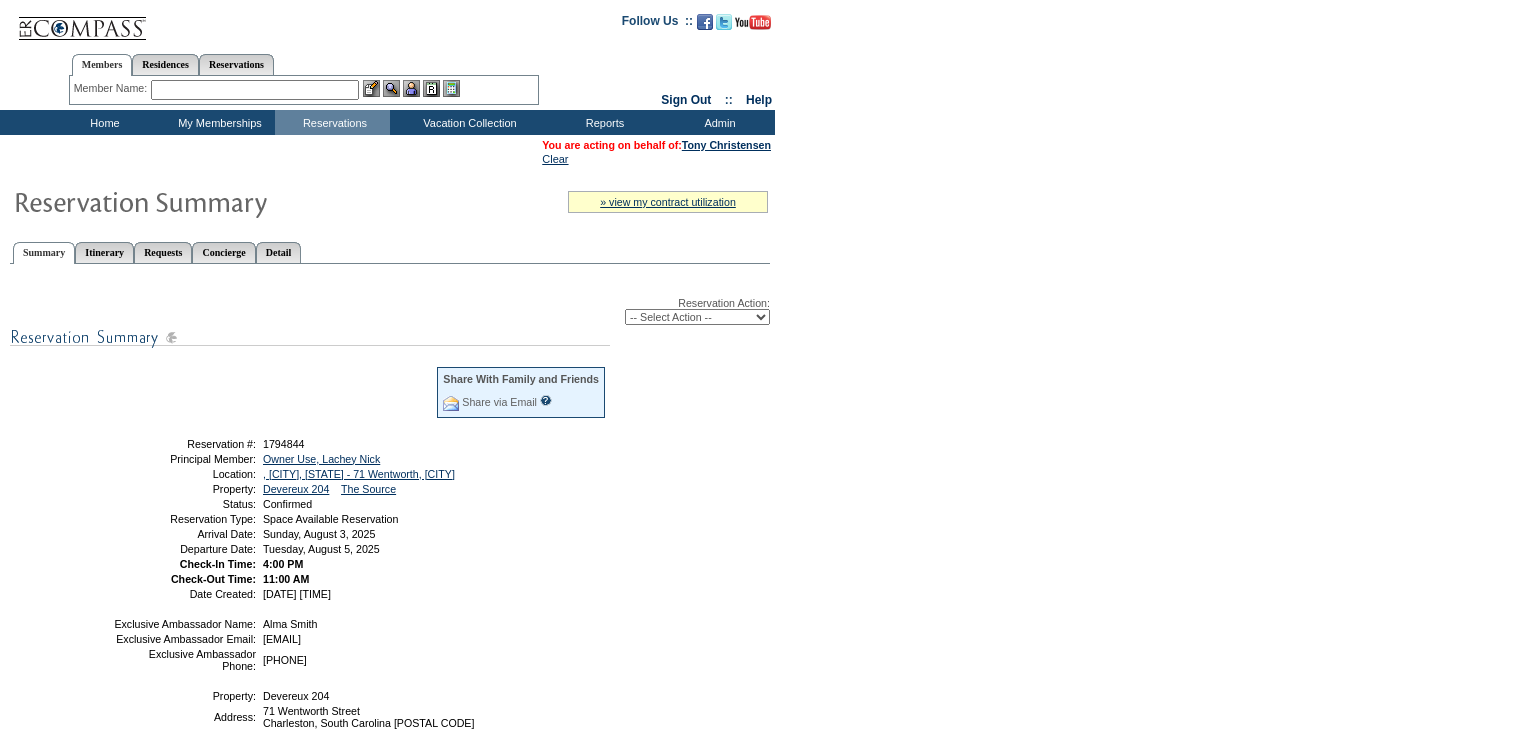 click at bounding box center [255, 90] 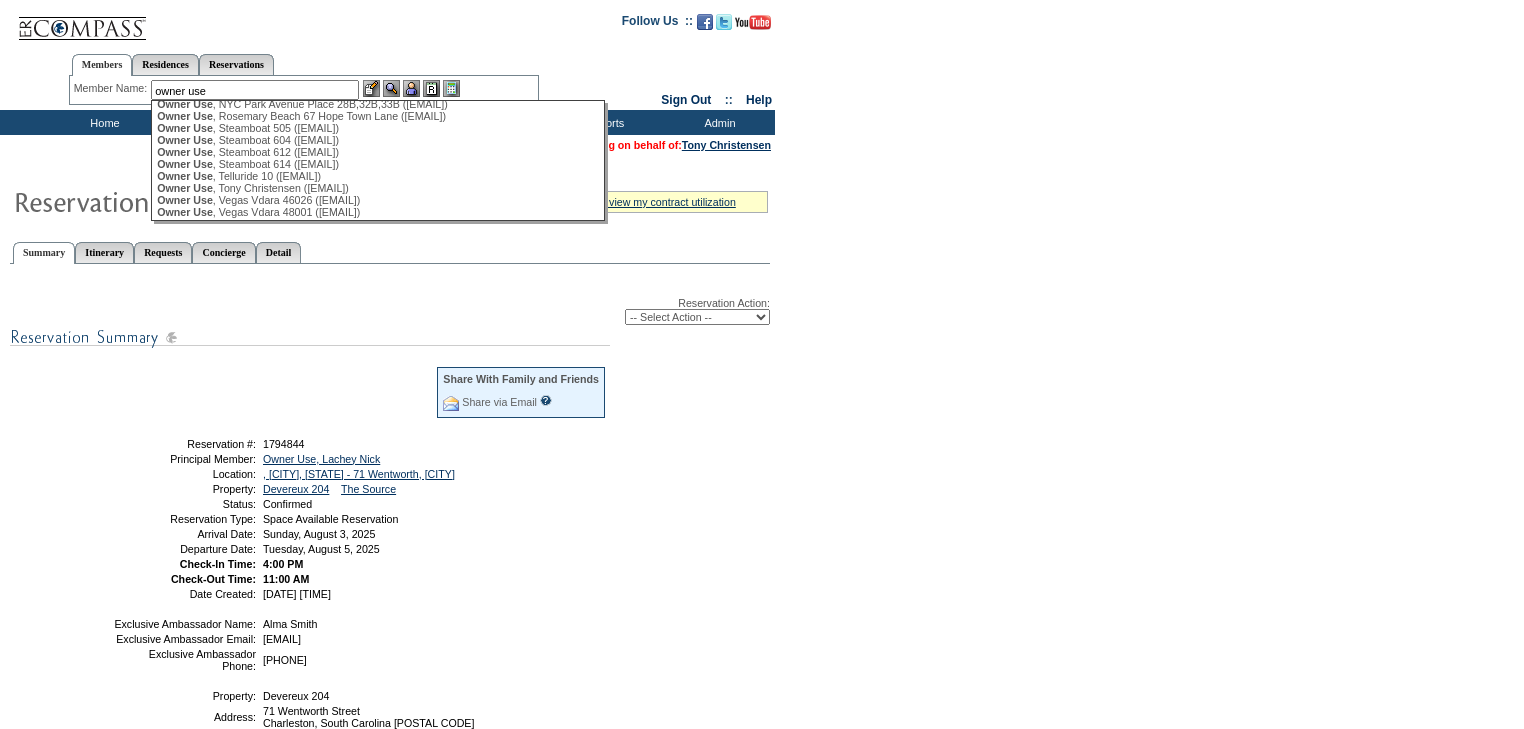 scroll, scrollTop: 462, scrollLeft: 0, axis: vertical 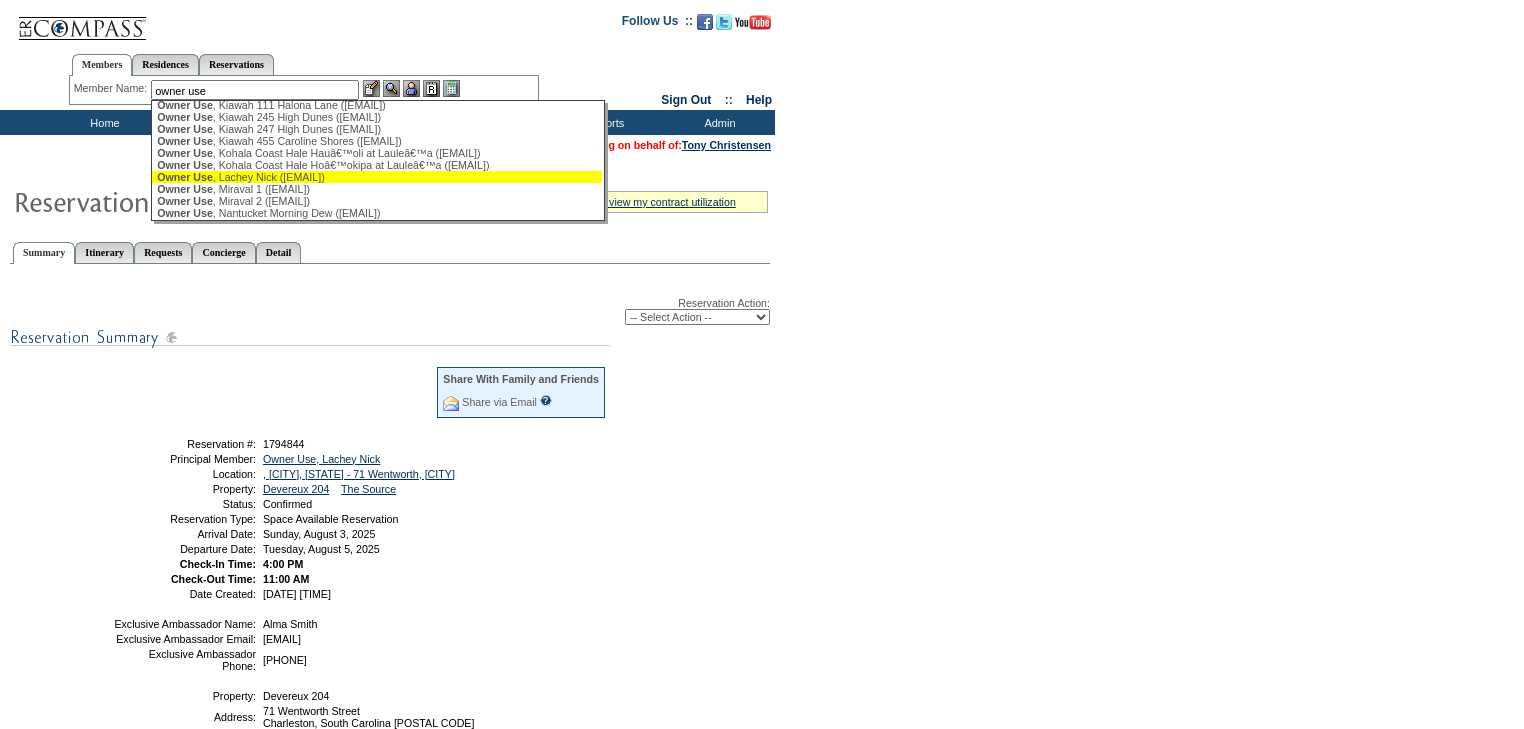 click on "Owner Use , Lachey Nick (nicklachey4@gmail.com)" at bounding box center (377, 177) 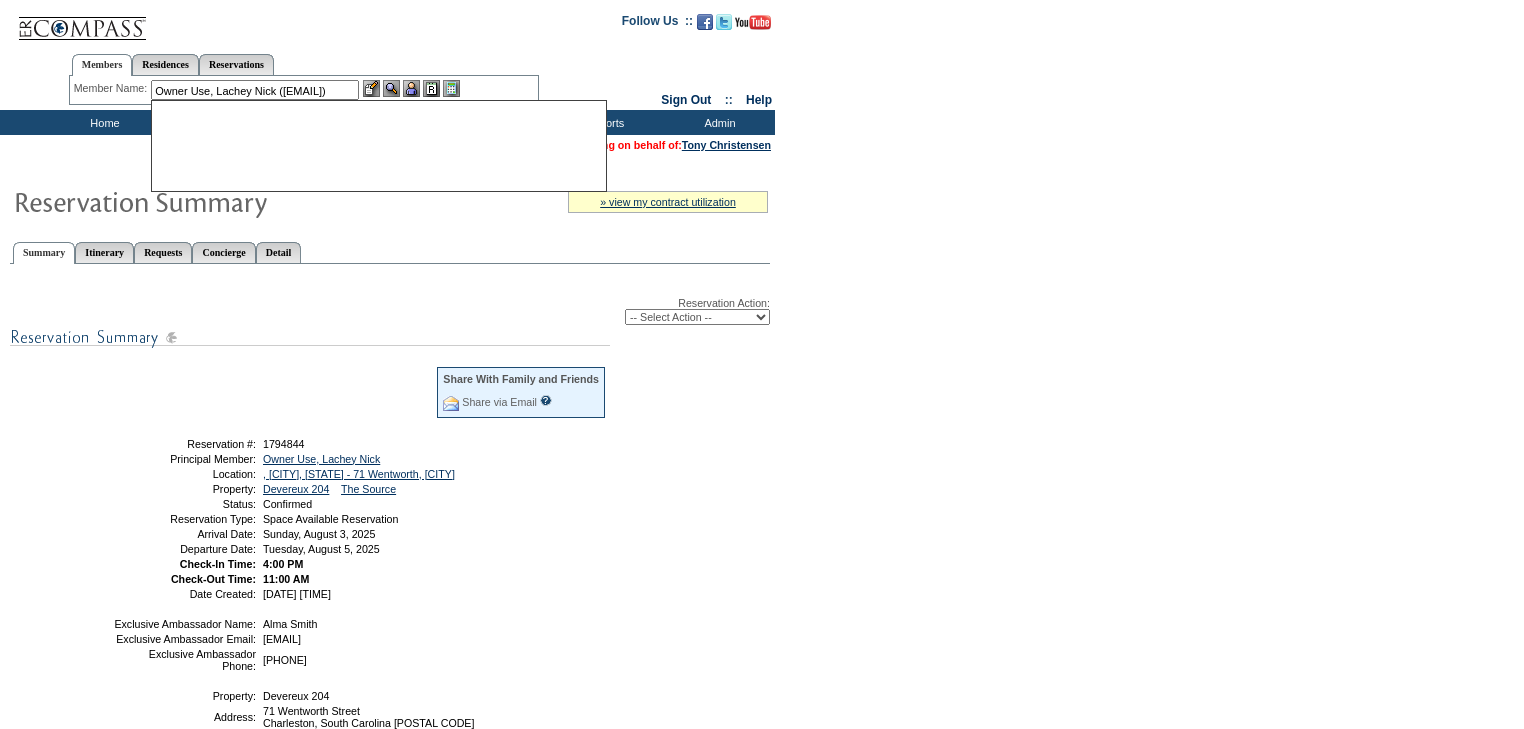 scroll, scrollTop: 0, scrollLeft: 0, axis: both 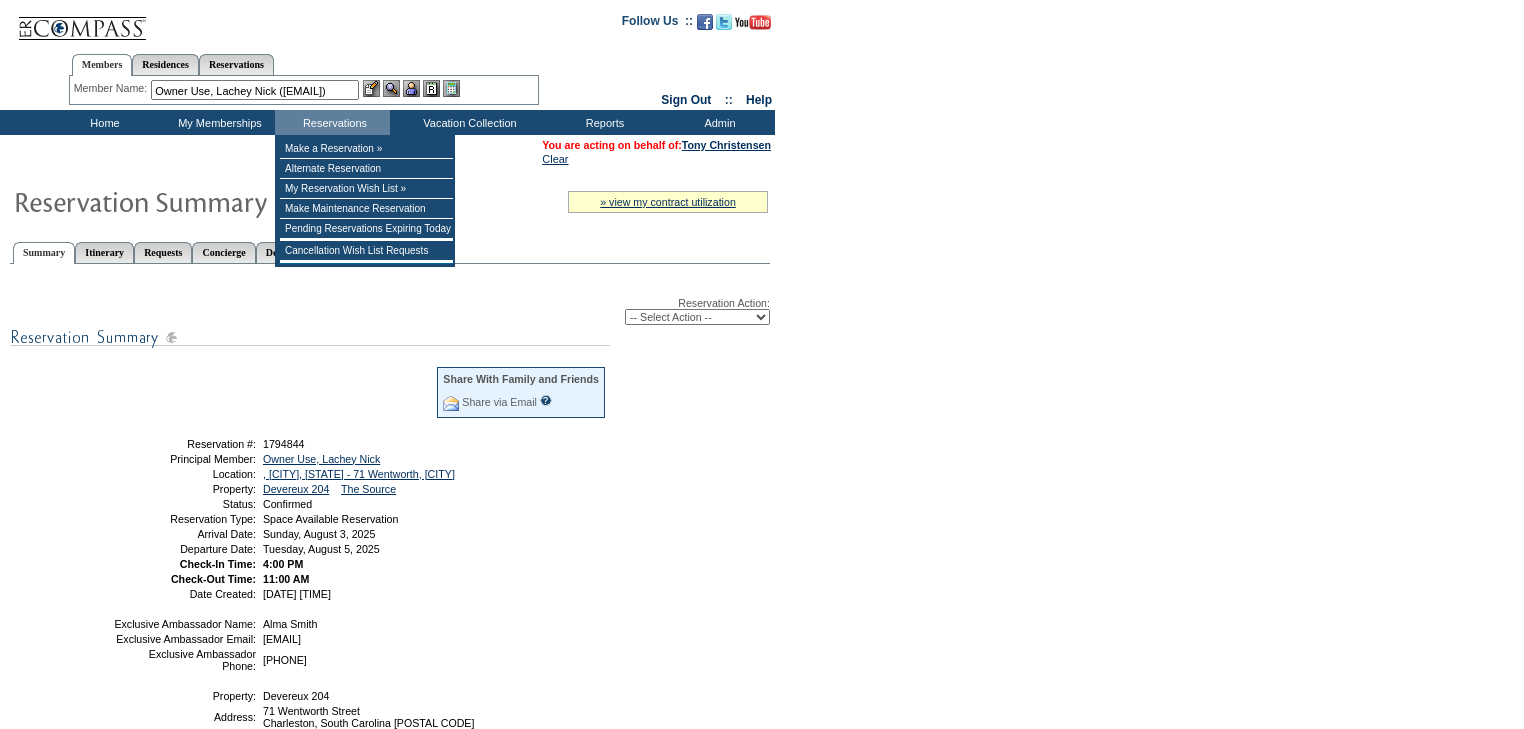 click at bounding box center [411, 88] 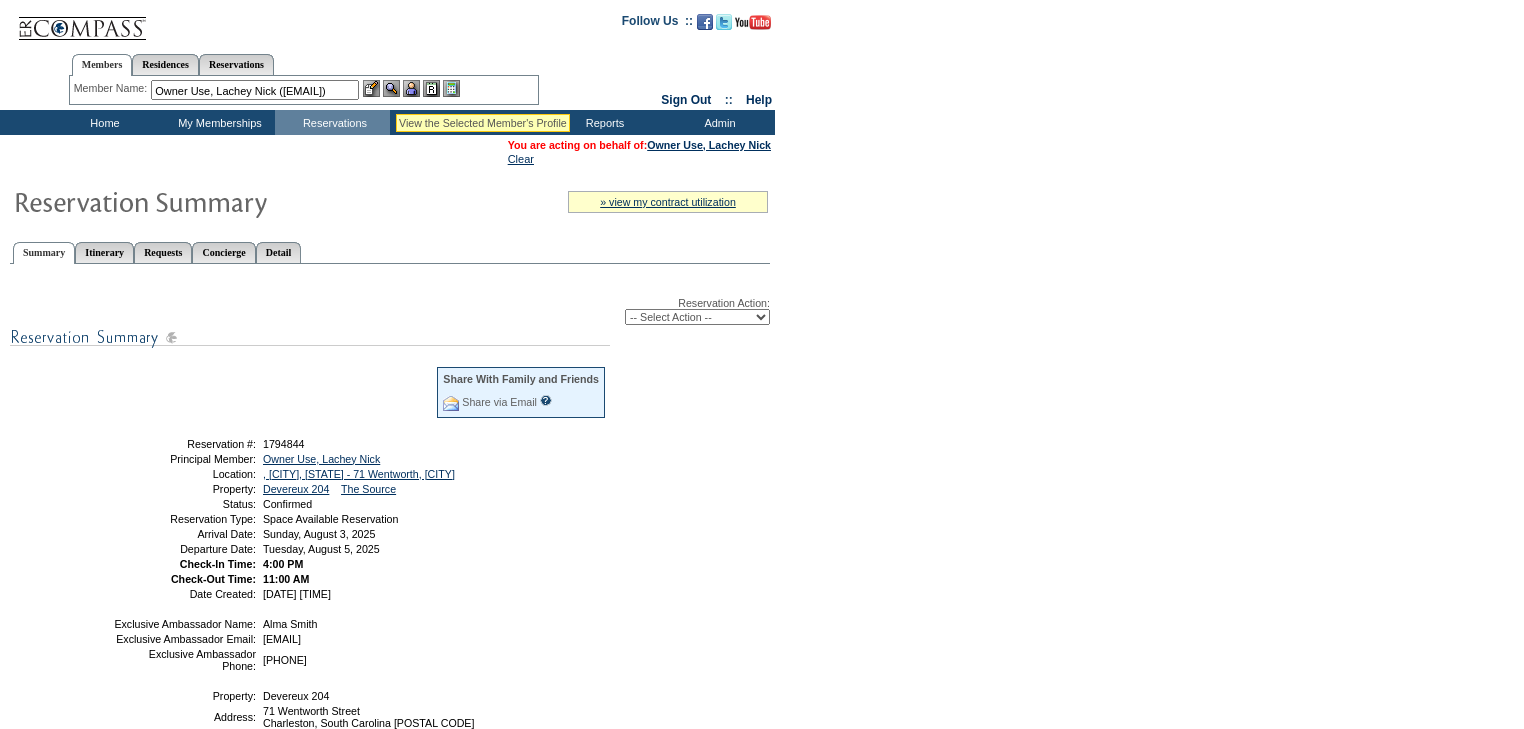 click at bounding box center [391, 88] 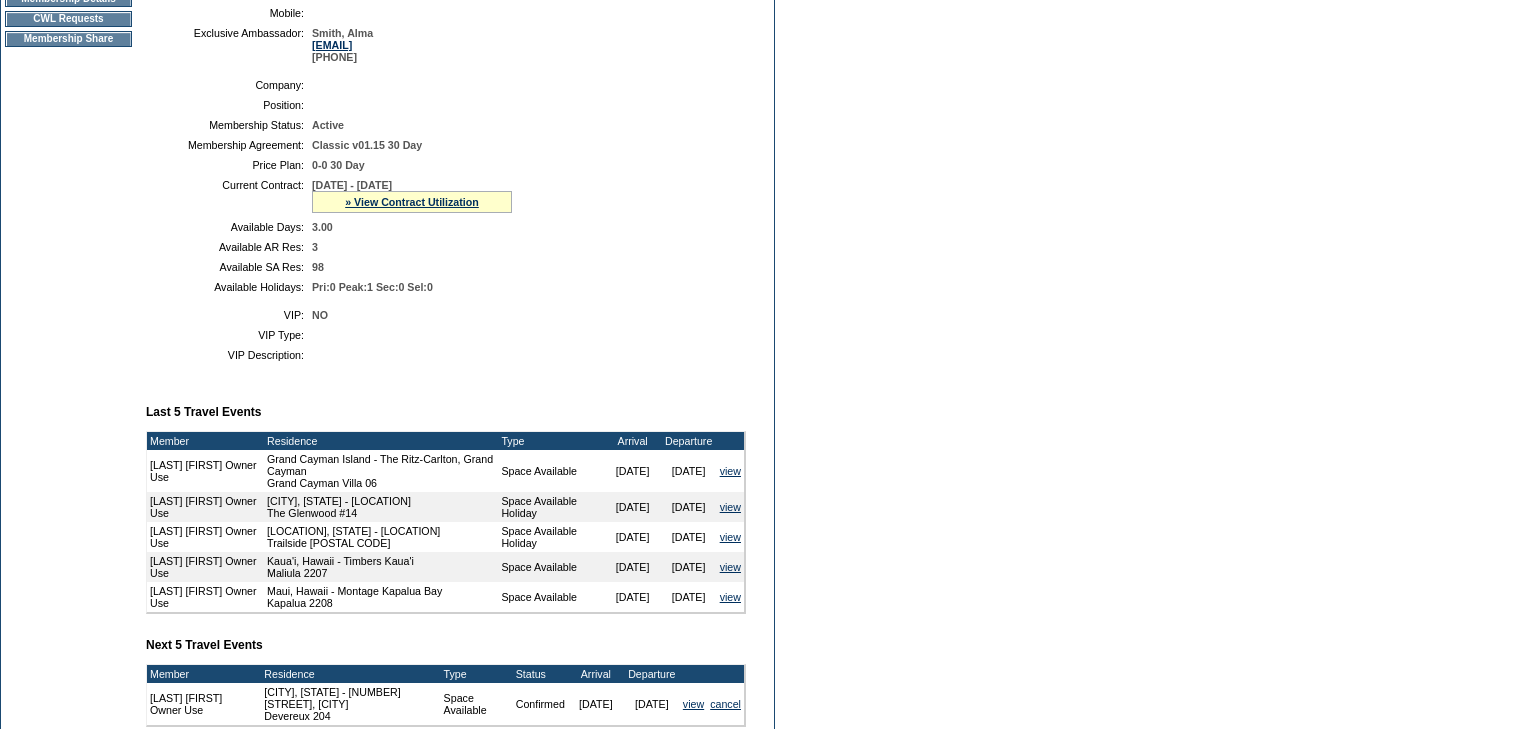 scroll, scrollTop: 647, scrollLeft: 0, axis: vertical 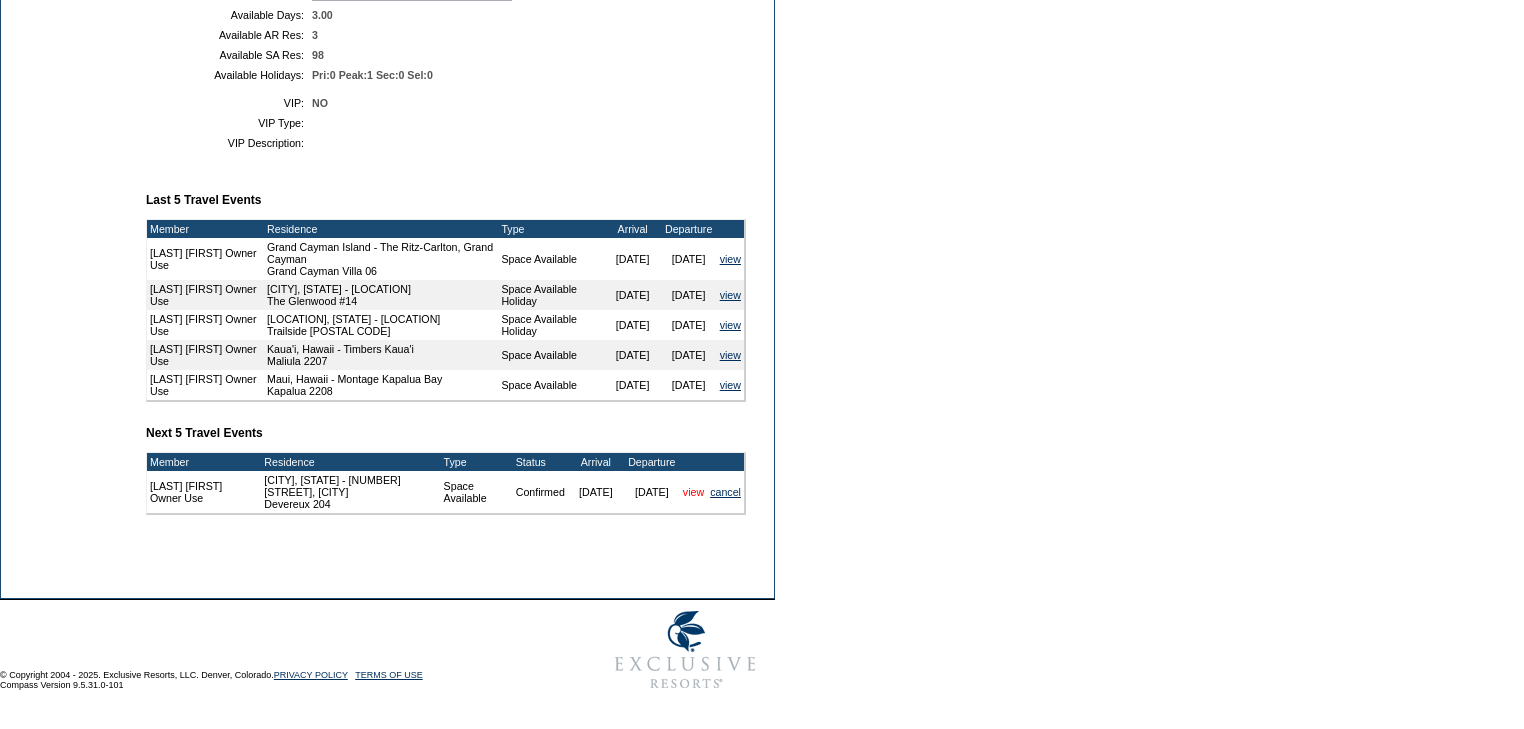 click on "view" at bounding box center (693, 492) 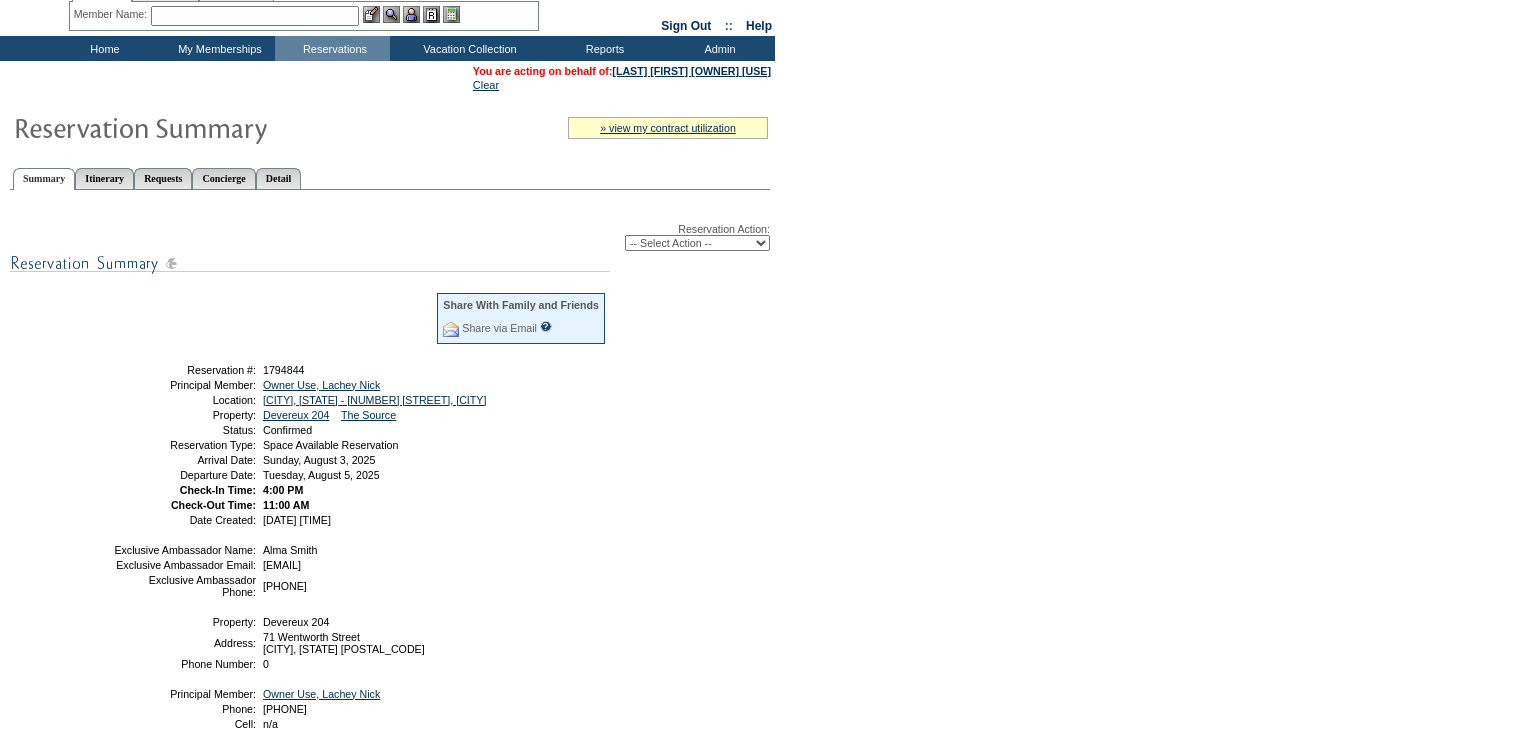 scroll, scrollTop: 0, scrollLeft: 0, axis: both 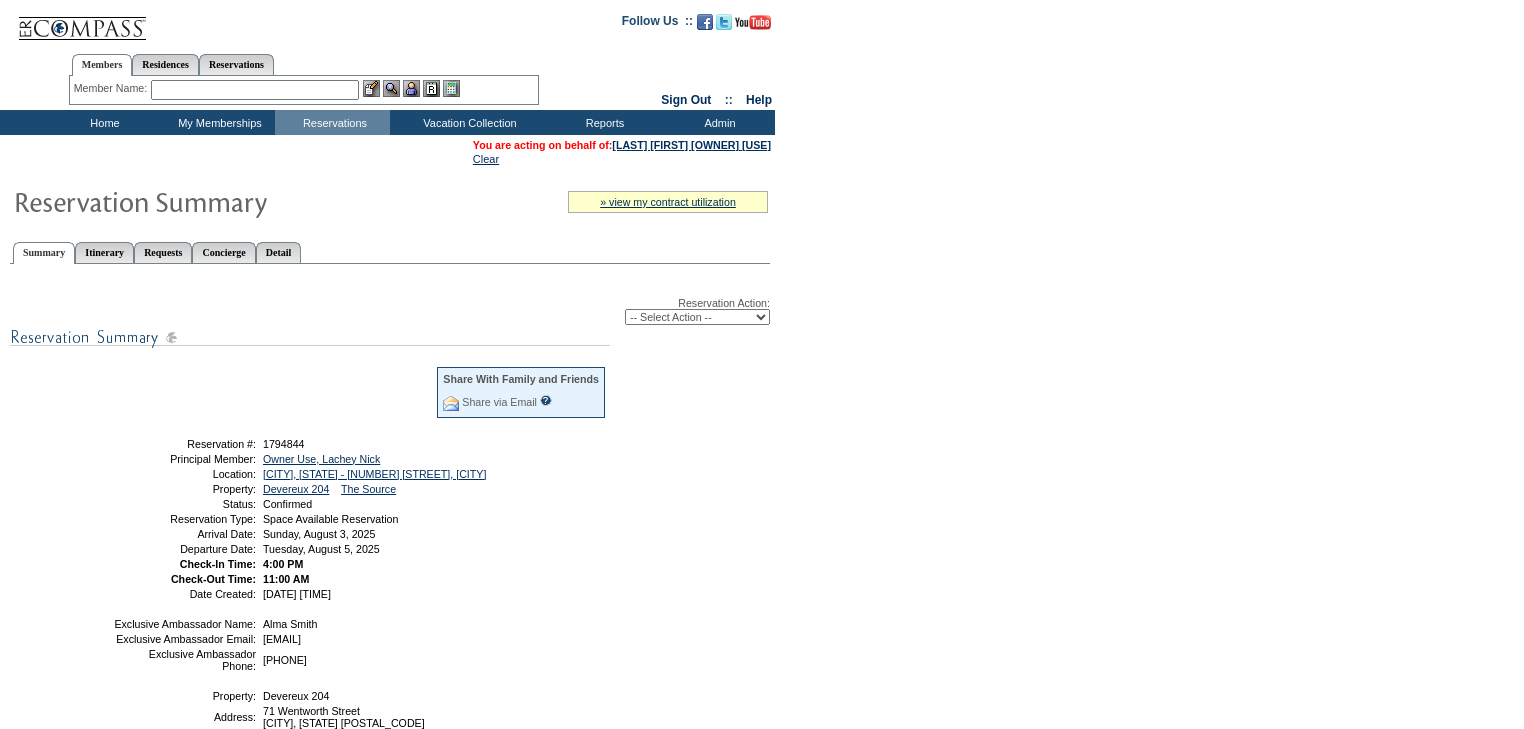 click at bounding box center (255, 90) 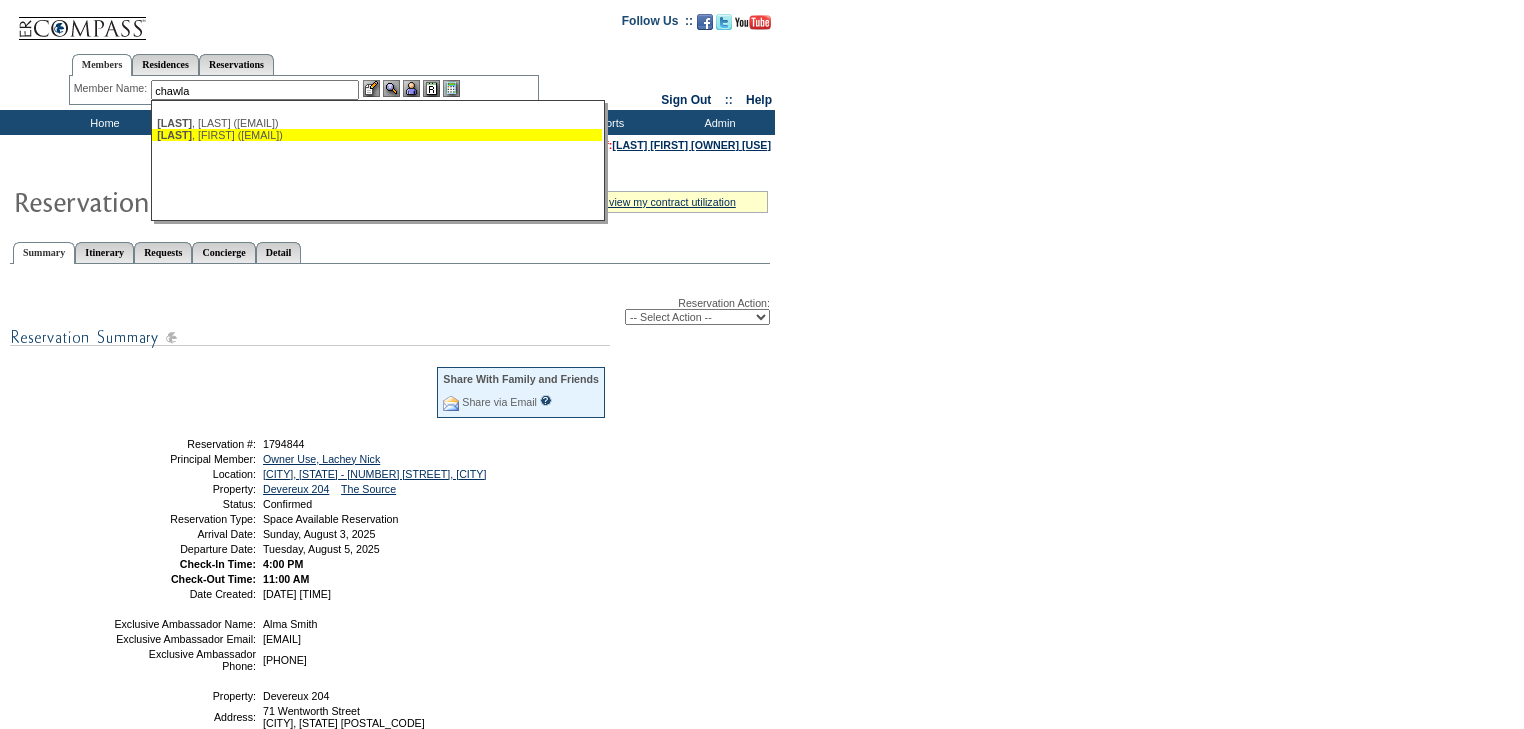 click on "[LAST], [FIRST] ([EMAIL])" at bounding box center (377, 135) 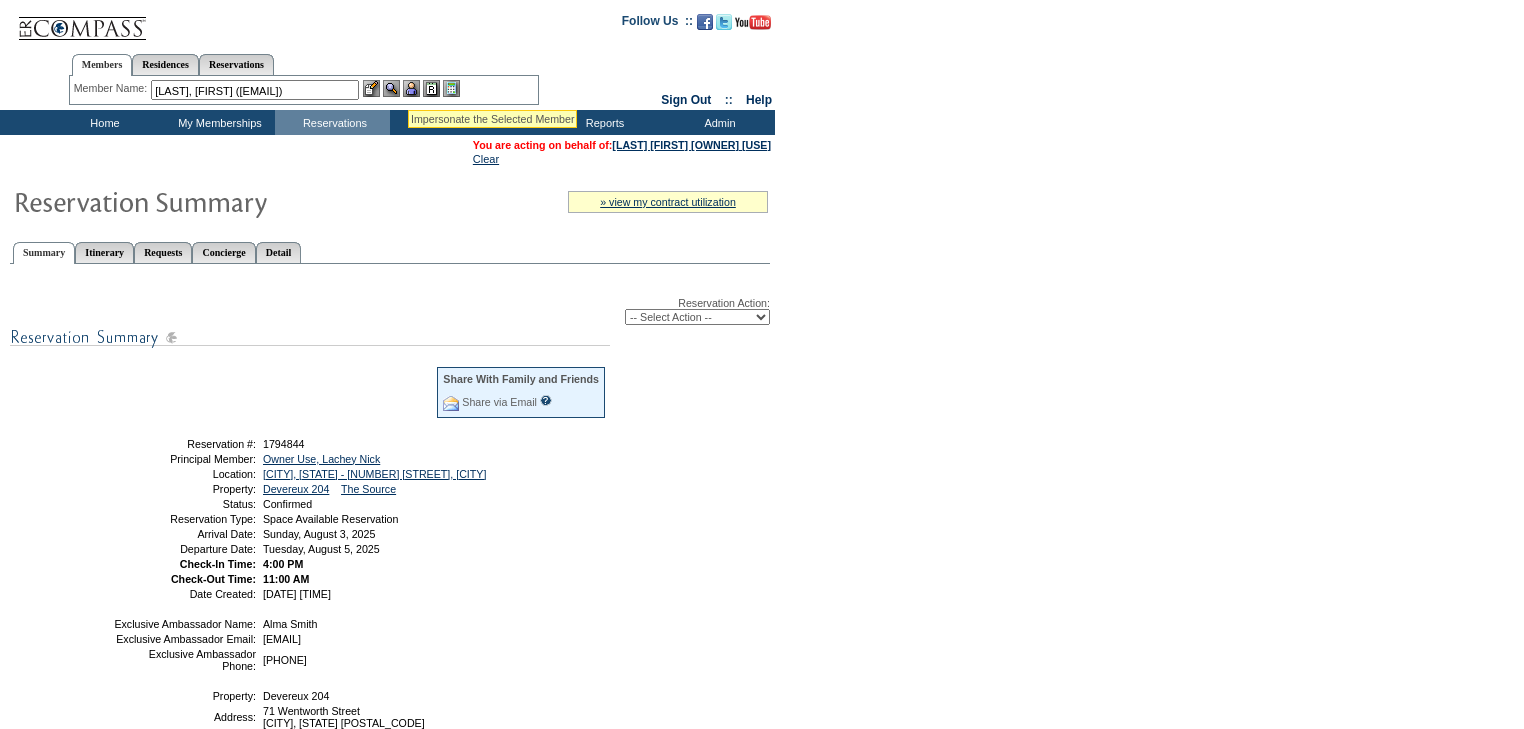 click at bounding box center [411, 88] 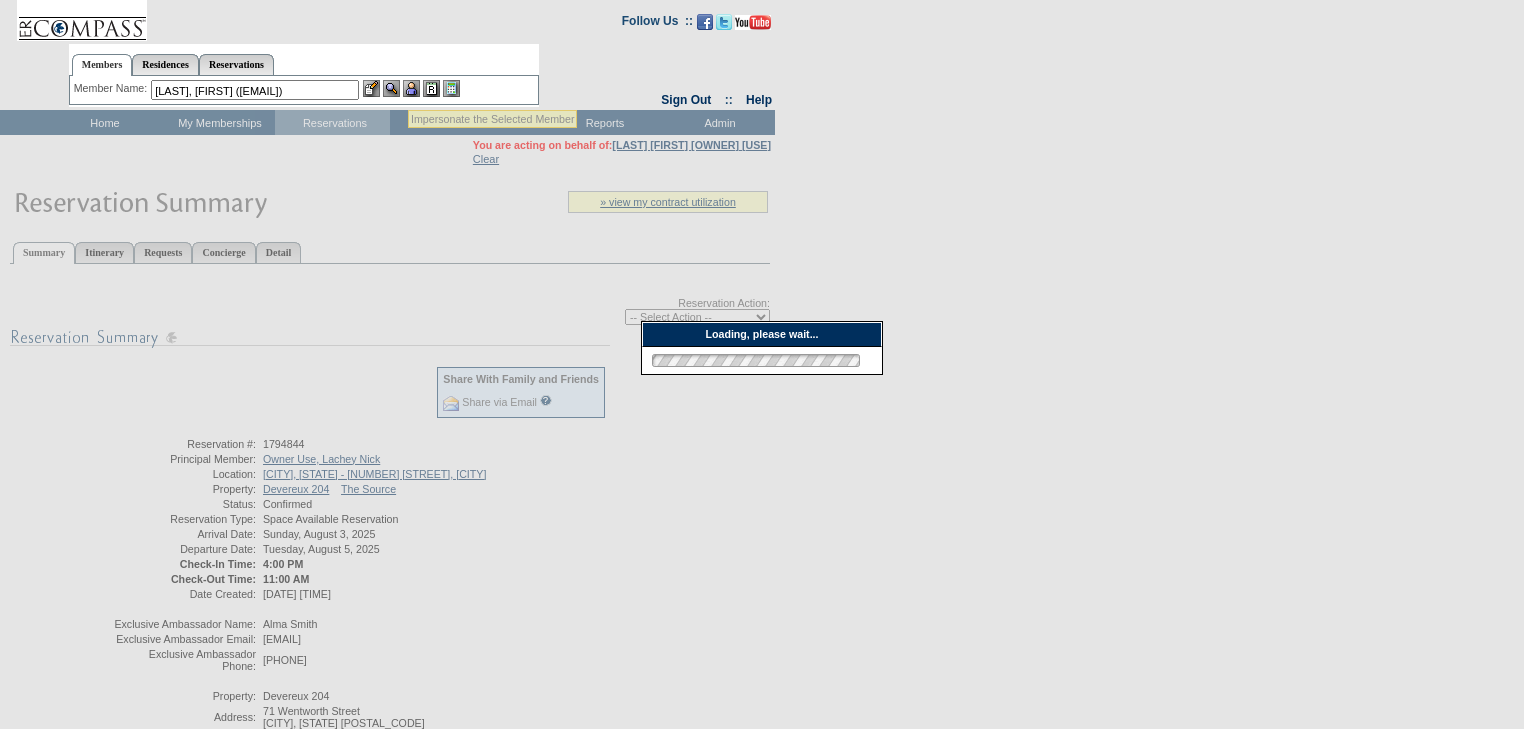click at bounding box center [391, 88] 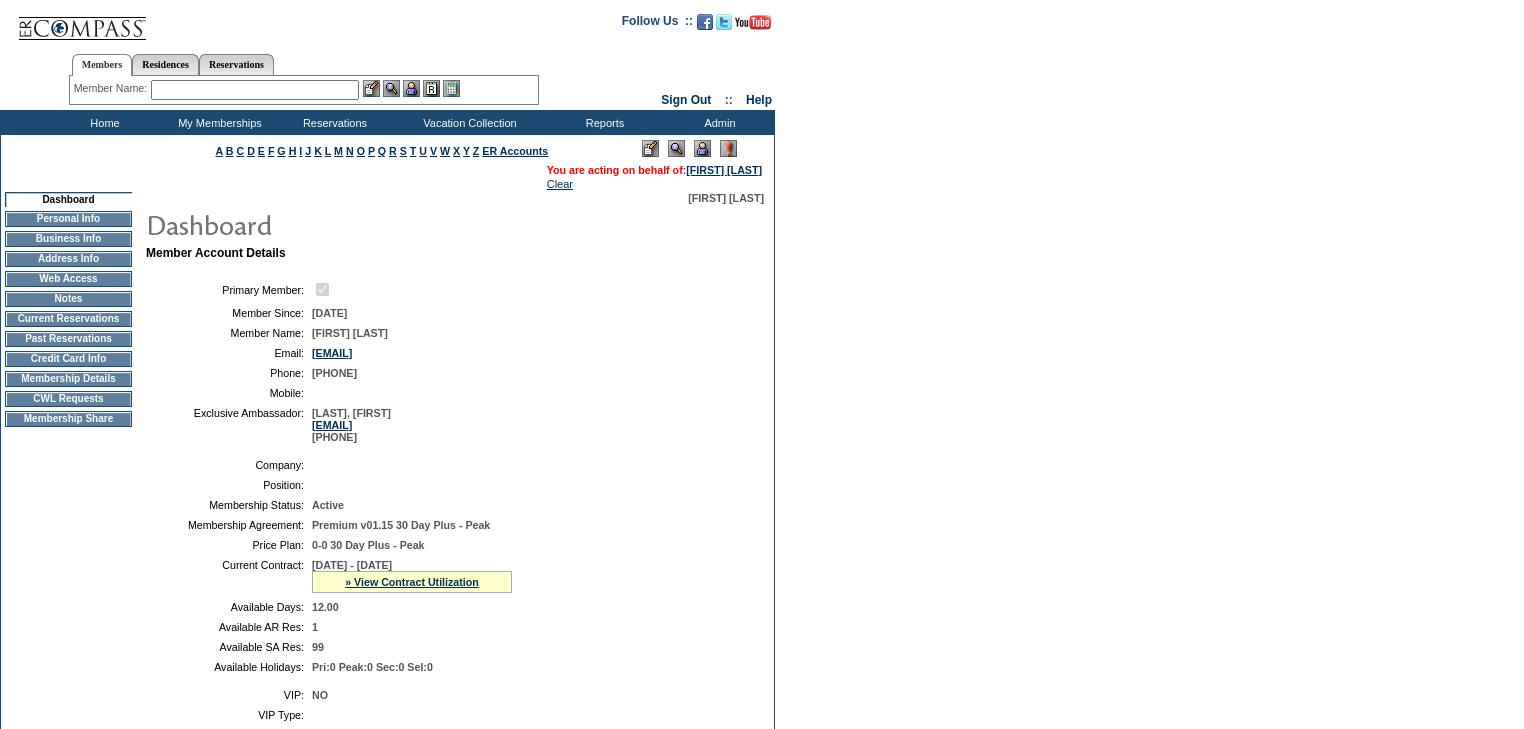 scroll, scrollTop: 0, scrollLeft: 0, axis: both 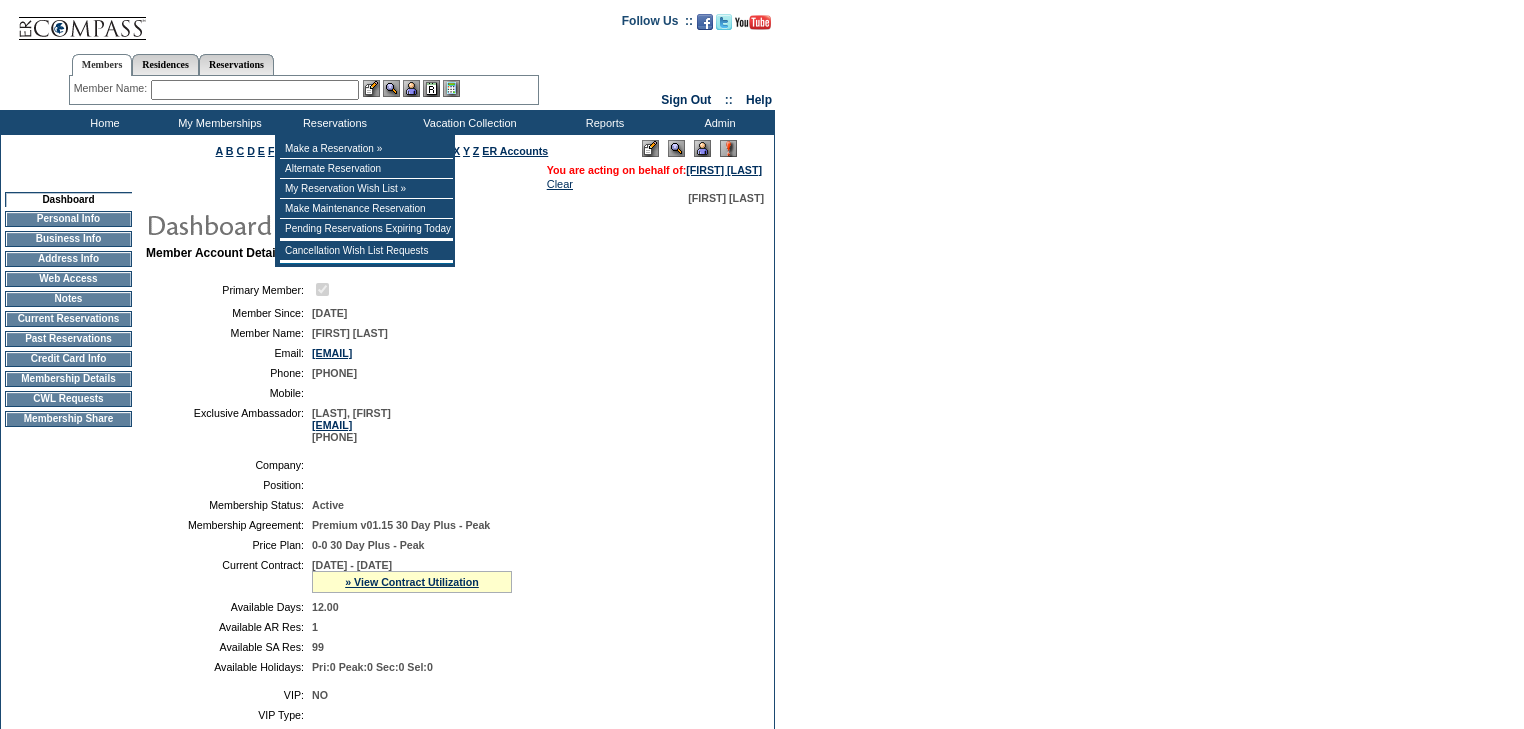 click at bounding box center (255, 90) 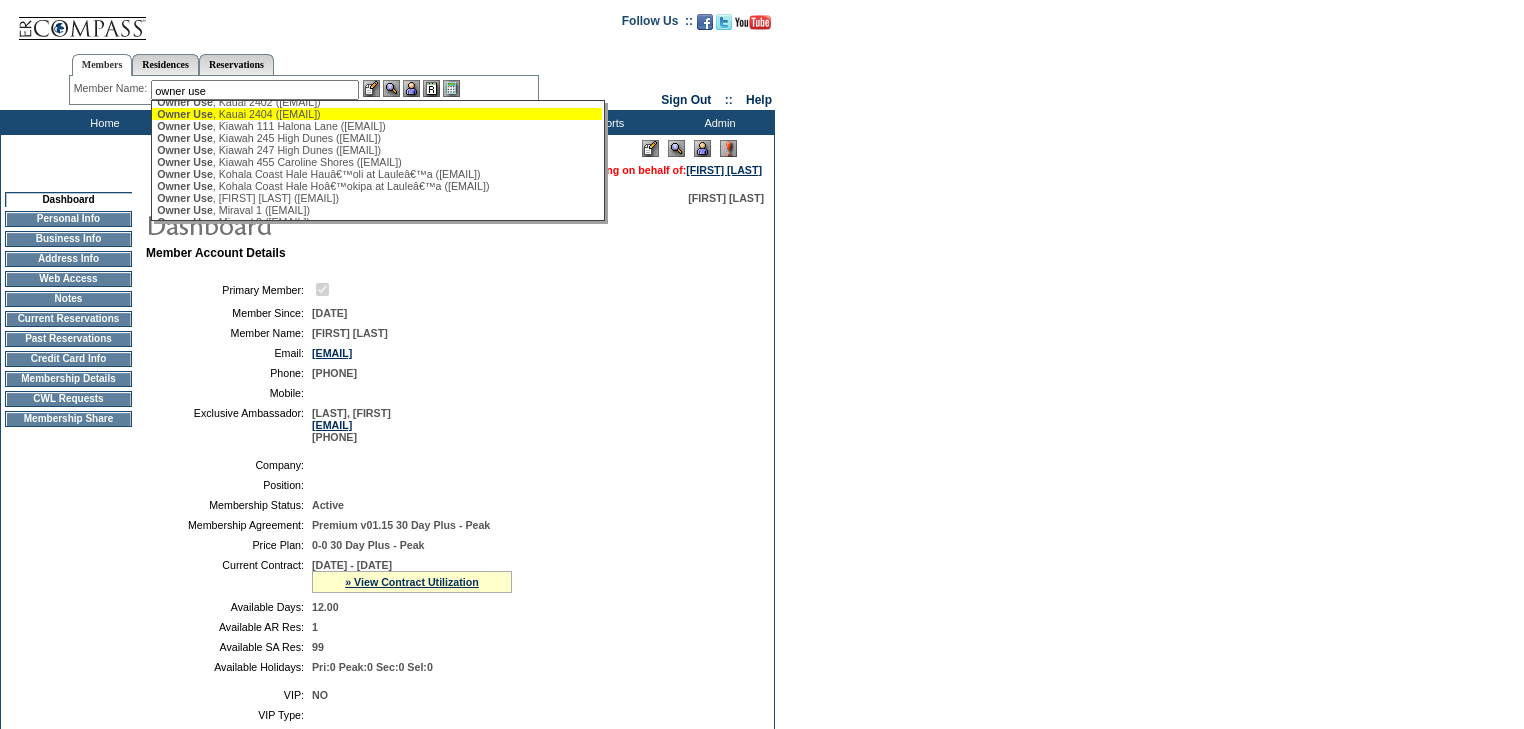 scroll, scrollTop: 240, scrollLeft: 0, axis: vertical 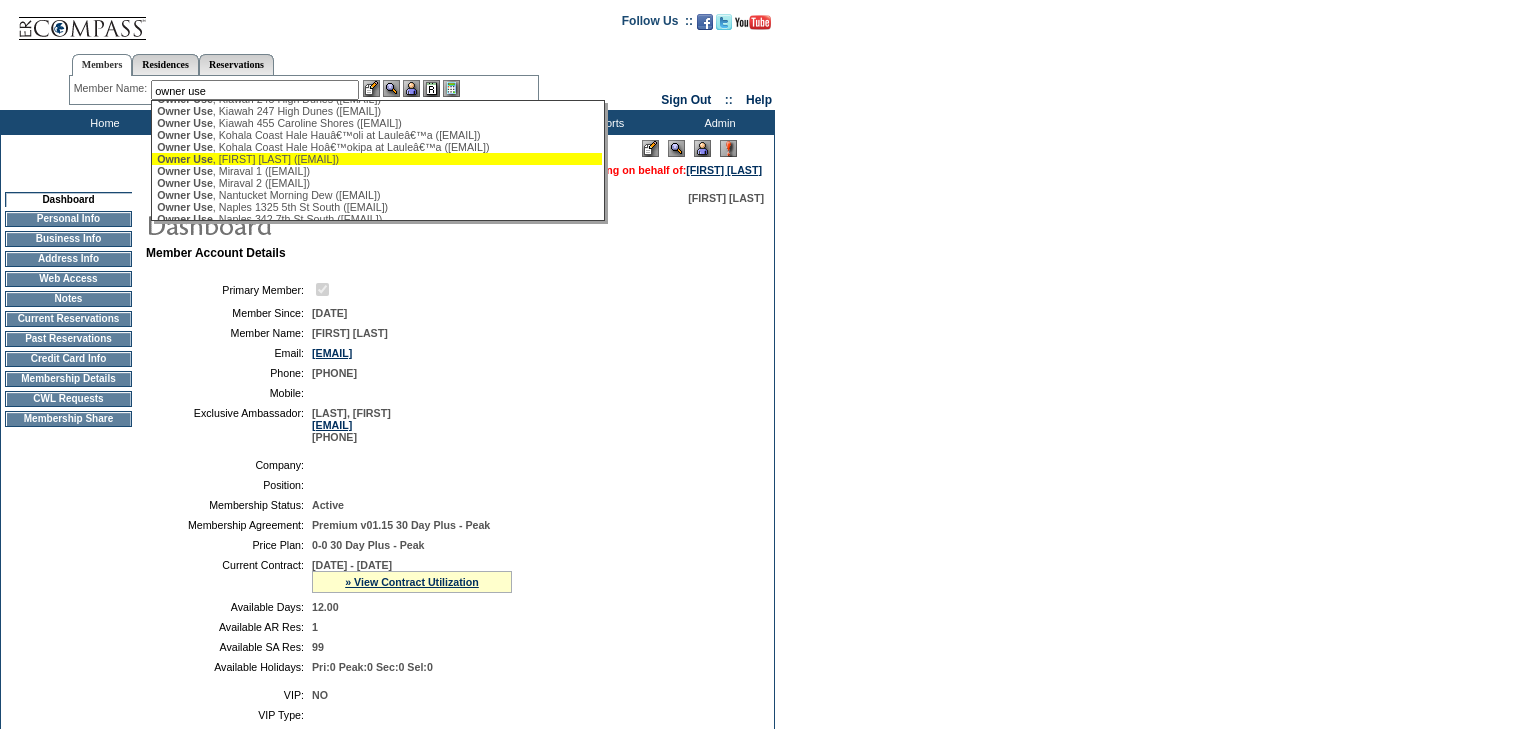 click on "Owner Use , Lachey Nick (nicklachey4@gmail.com)" at bounding box center [377, 159] 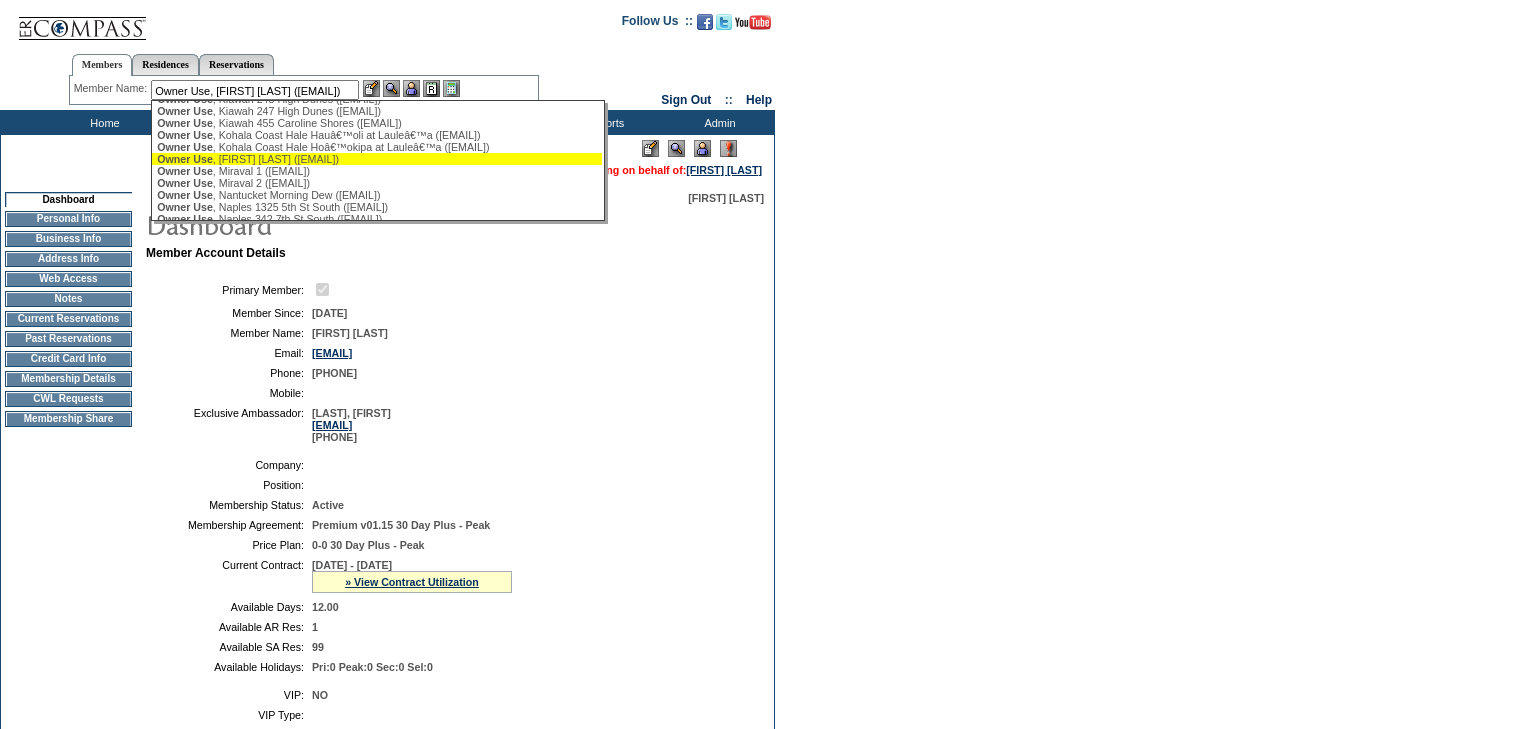 scroll, scrollTop: 0, scrollLeft: 0, axis: both 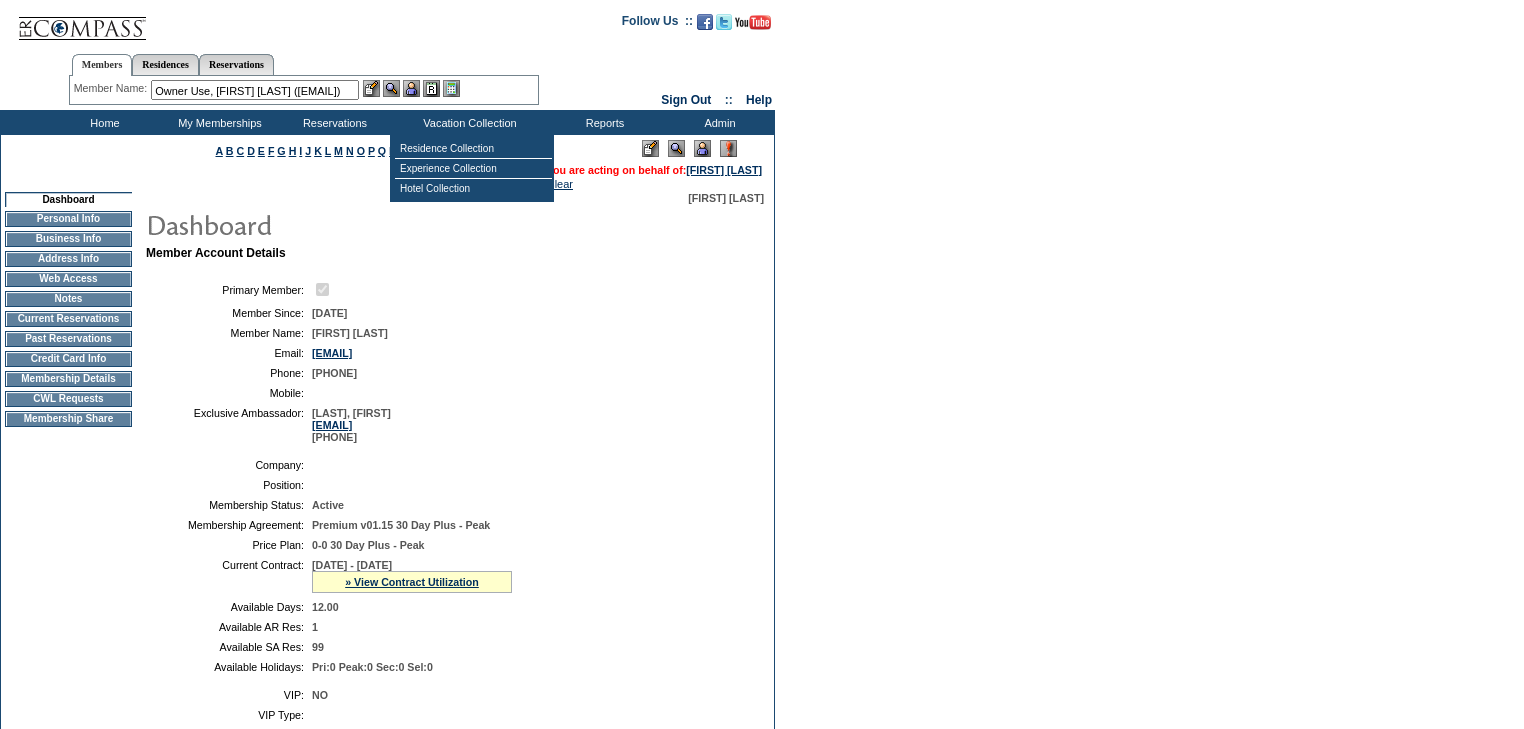 click at bounding box center [411, 88] 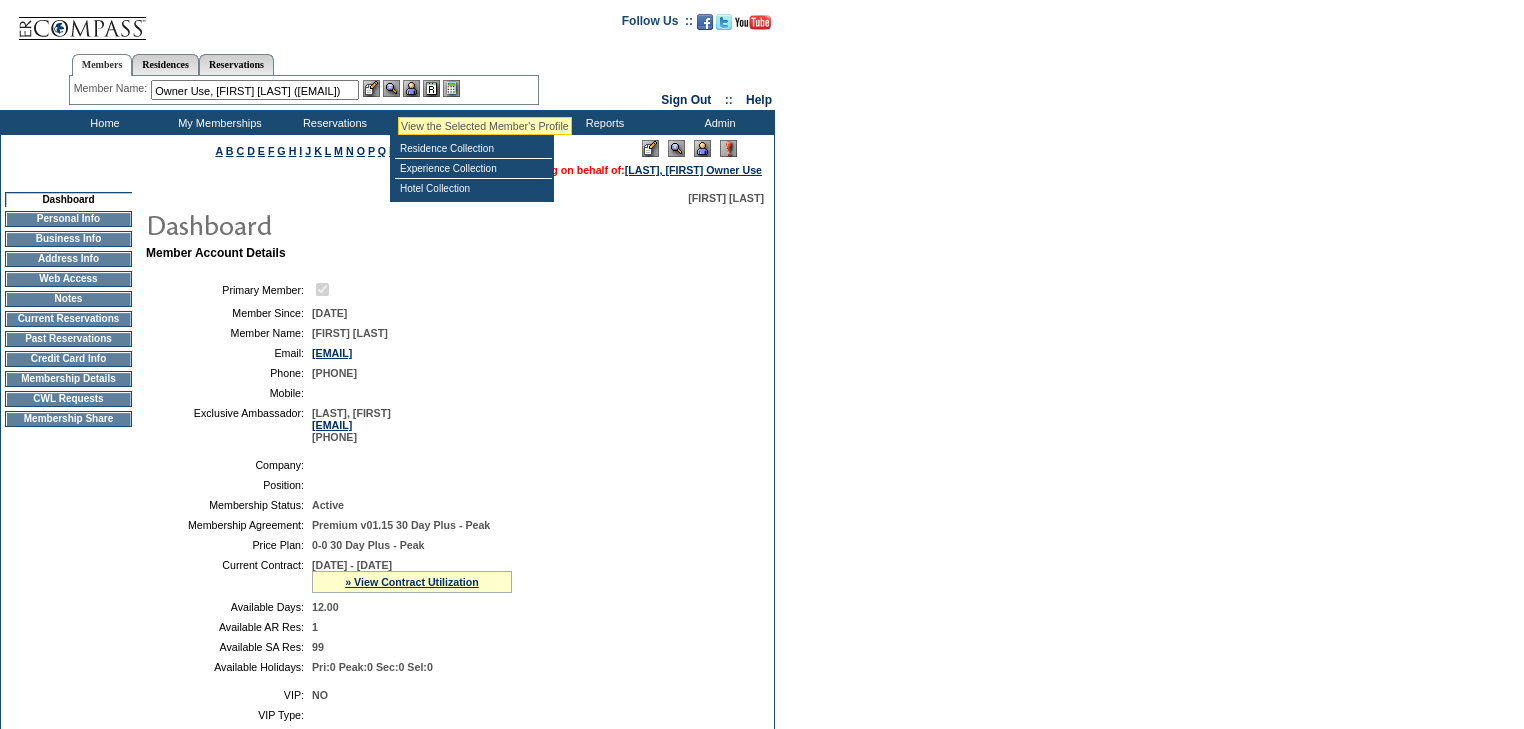 click at bounding box center (391, 88) 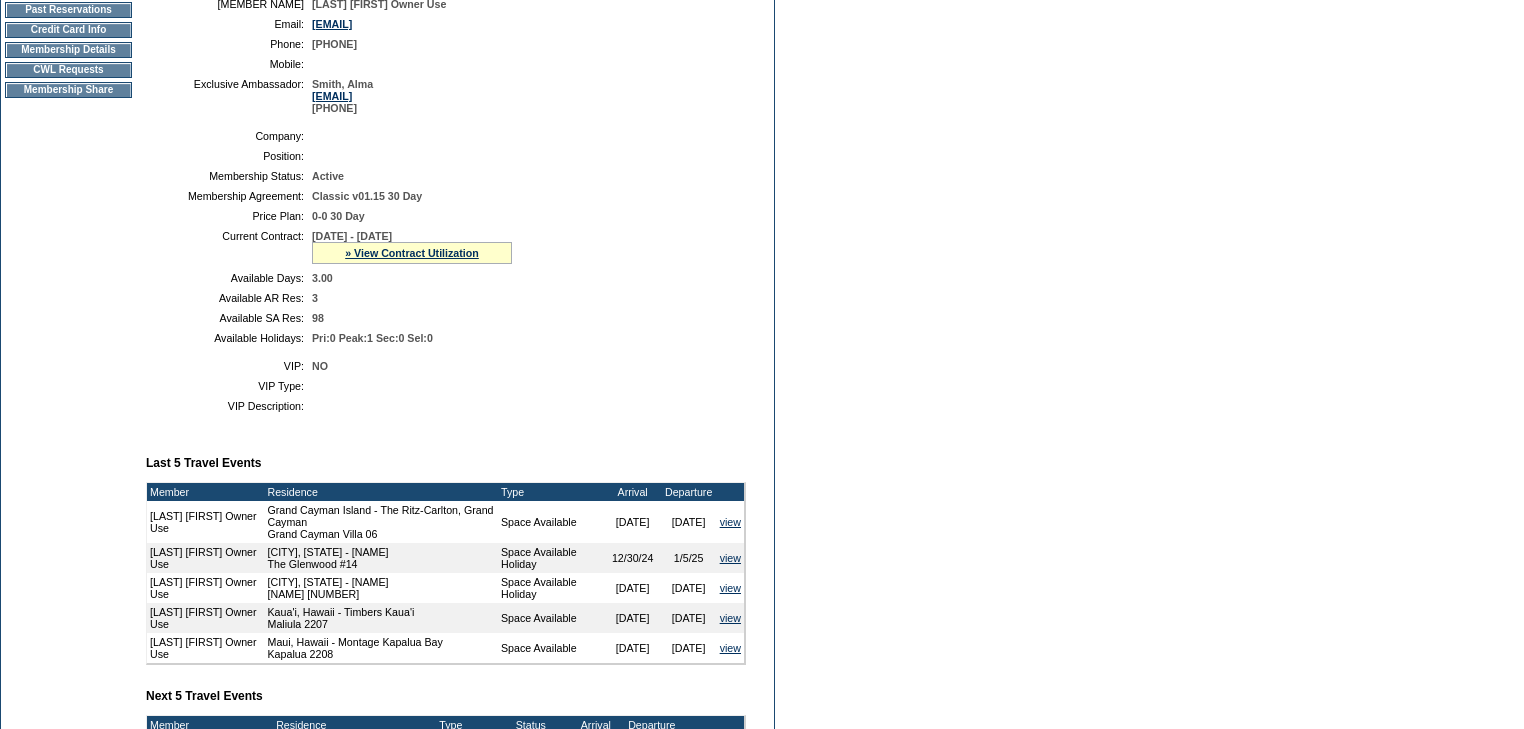 scroll, scrollTop: 327, scrollLeft: 0, axis: vertical 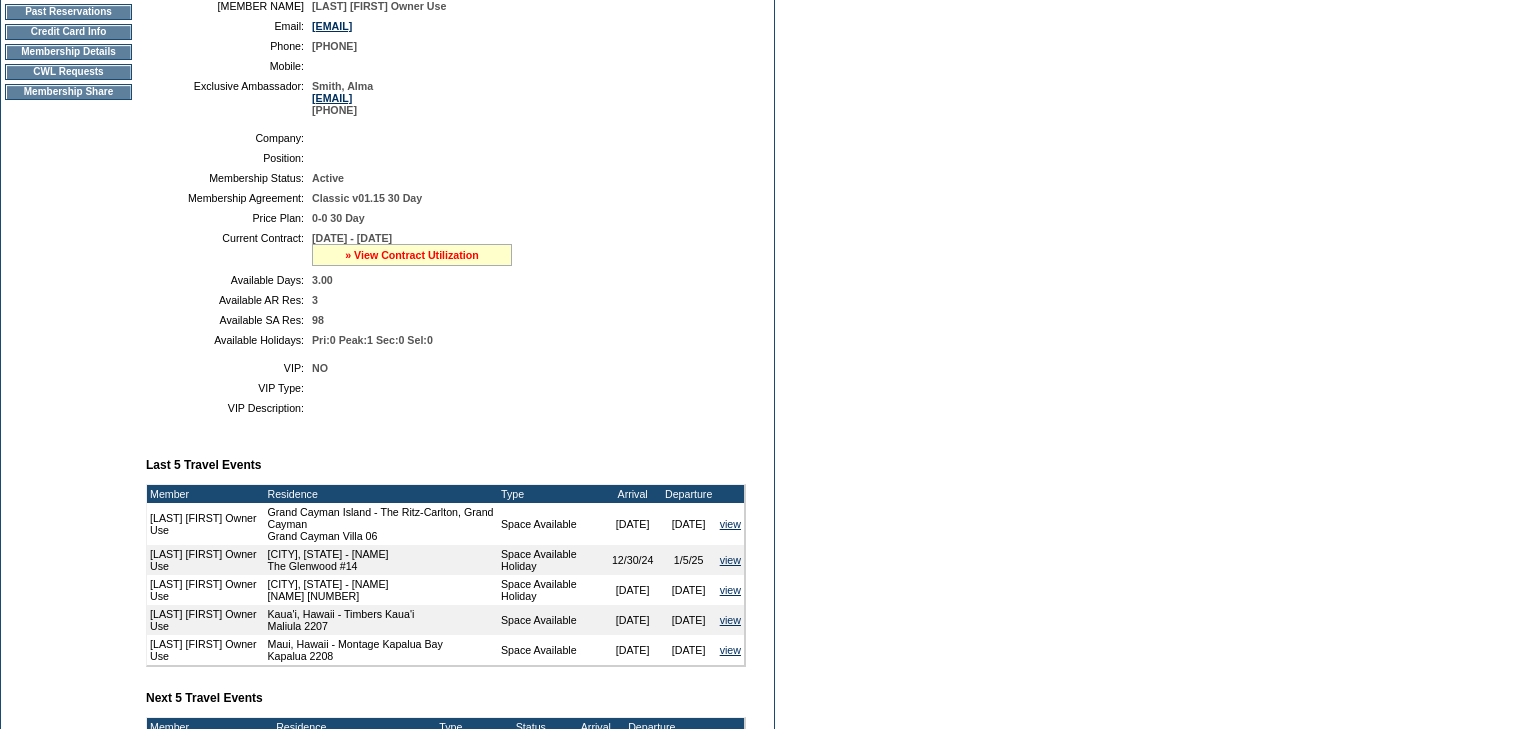 click on "» View Contract Utilization" at bounding box center (412, 255) 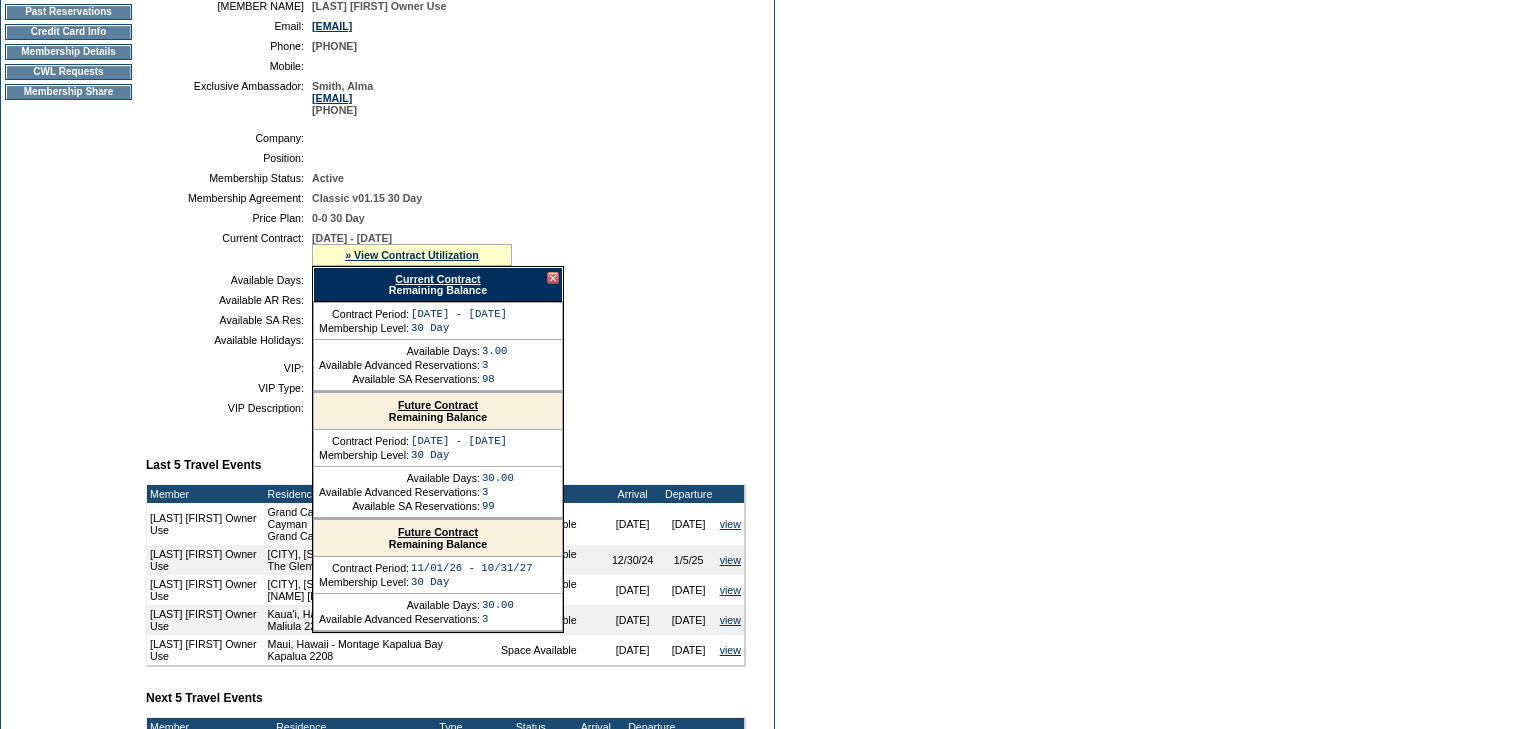 click at bounding box center [553, 278] 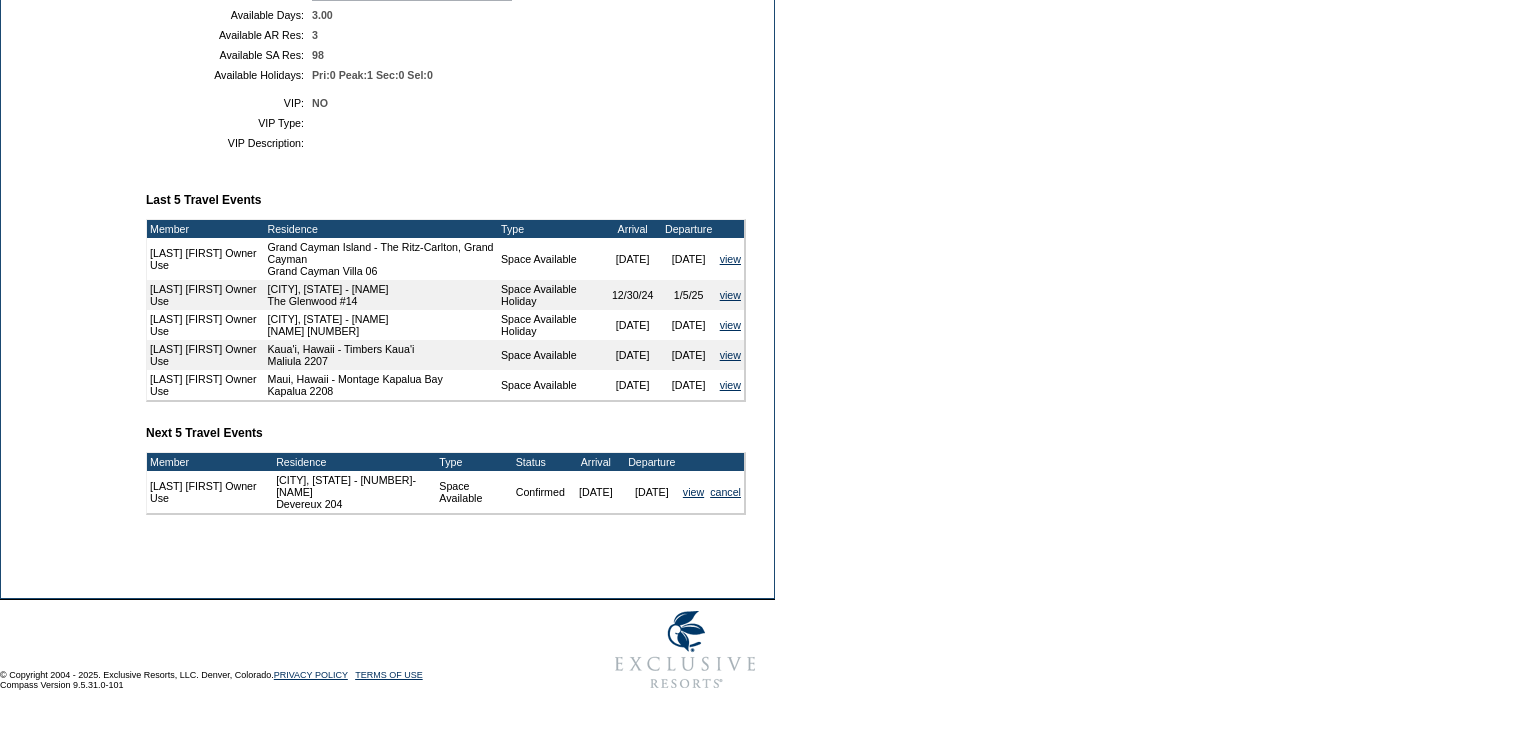 scroll, scrollTop: 647, scrollLeft: 0, axis: vertical 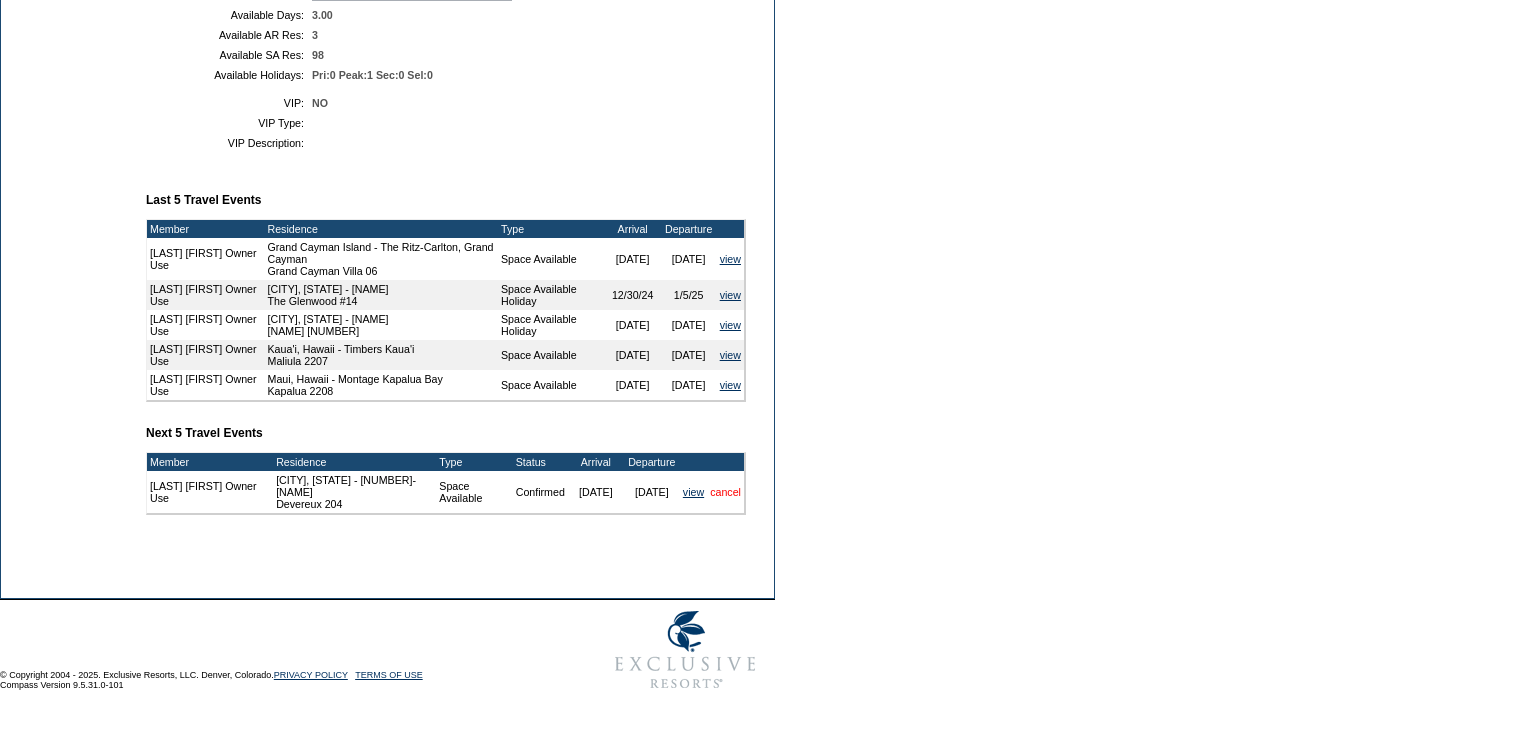 click on "cancel" at bounding box center [725, 492] 